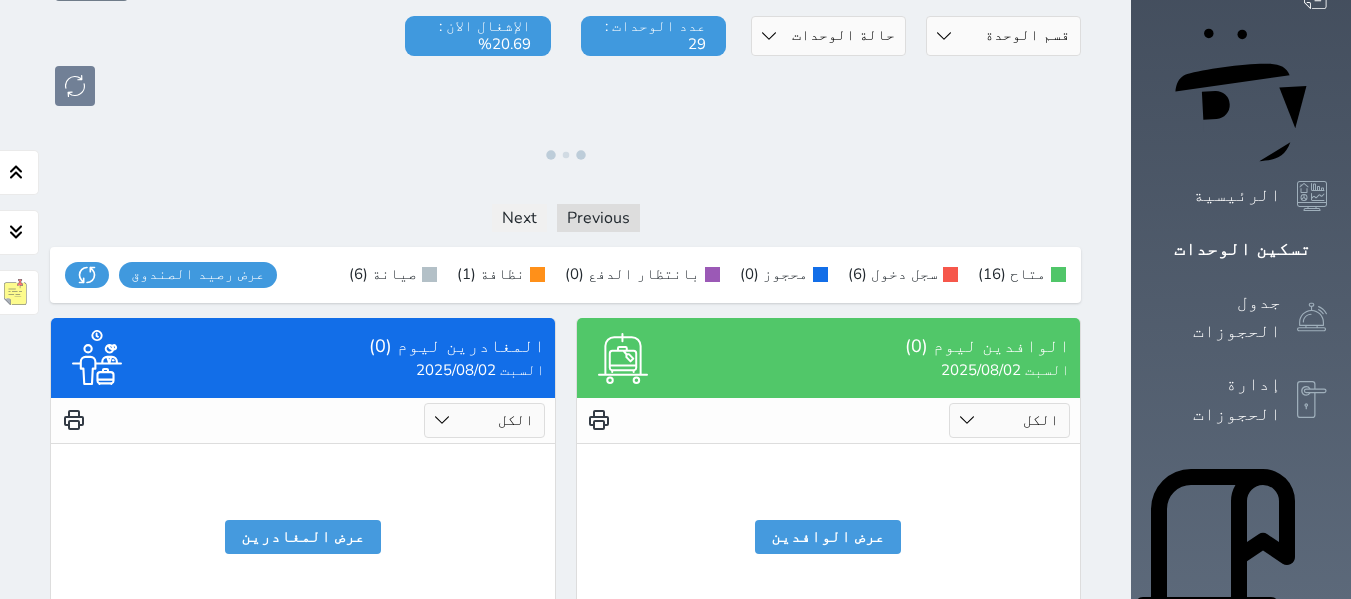 scroll, scrollTop: 0, scrollLeft: 0, axis: both 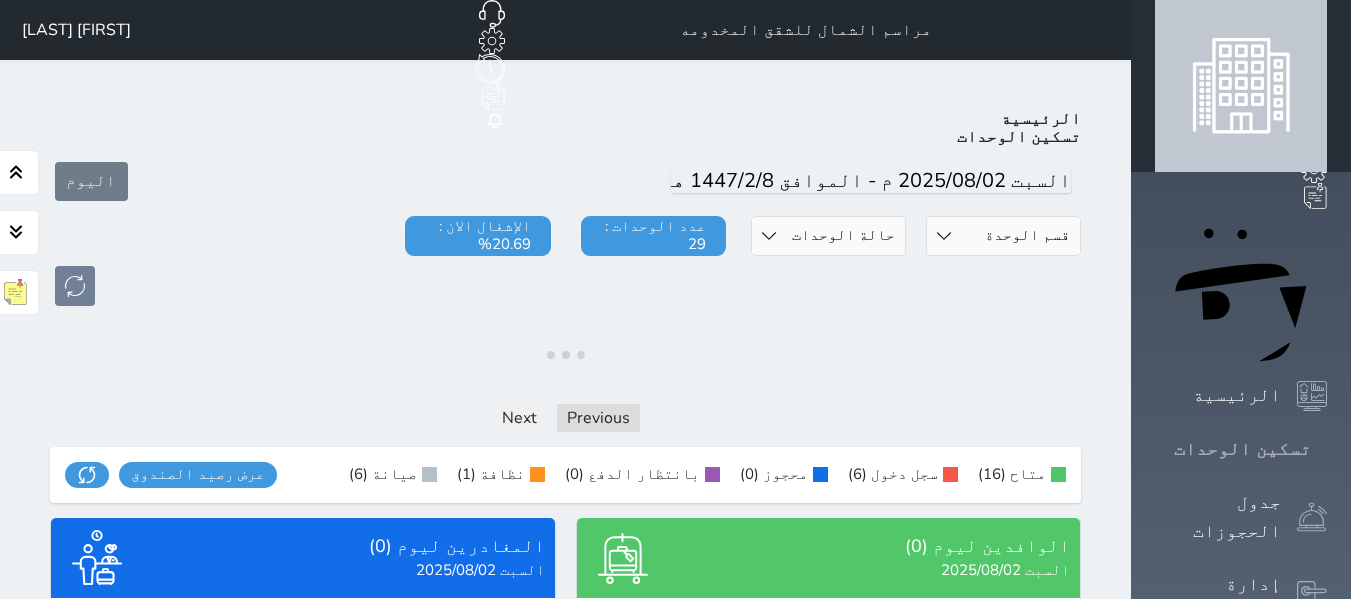 click 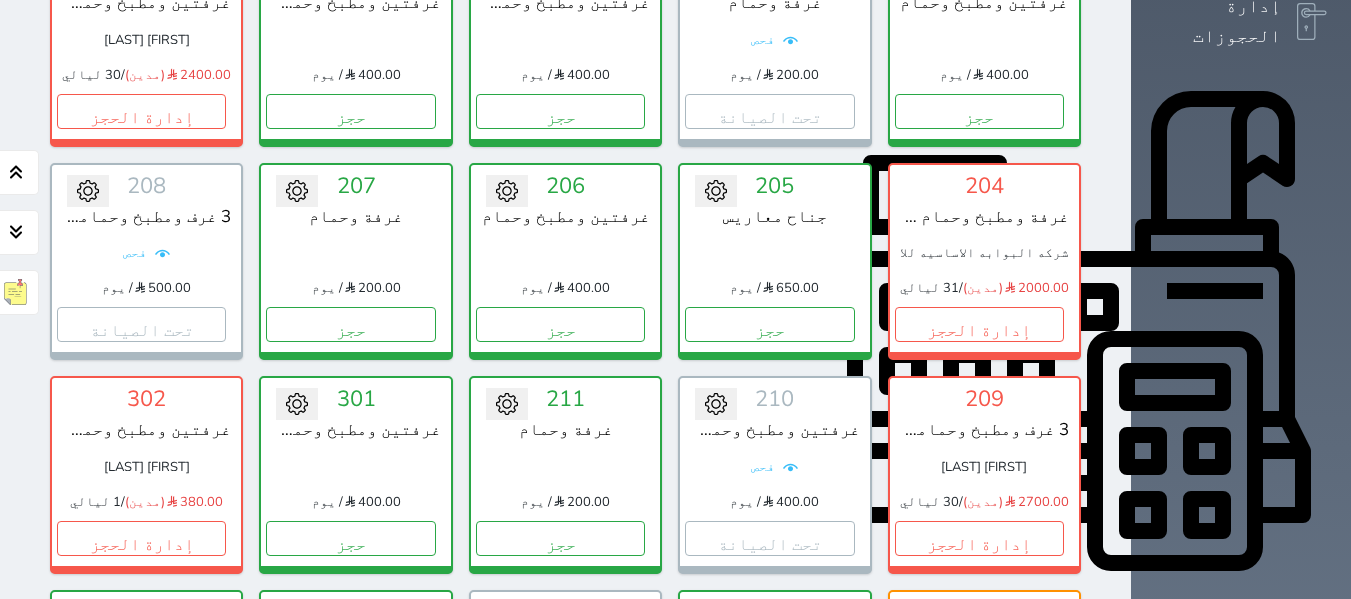 scroll, scrollTop: 878, scrollLeft: 0, axis: vertical 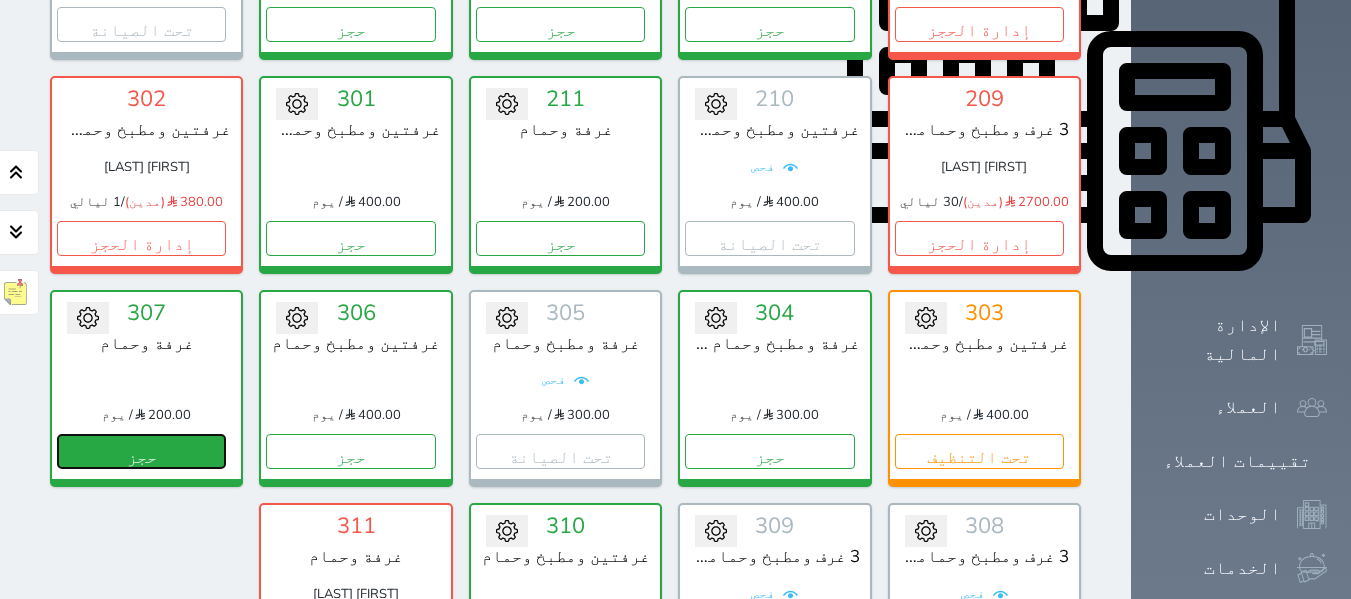 click on "حجز" at bounding box center (141, 451) 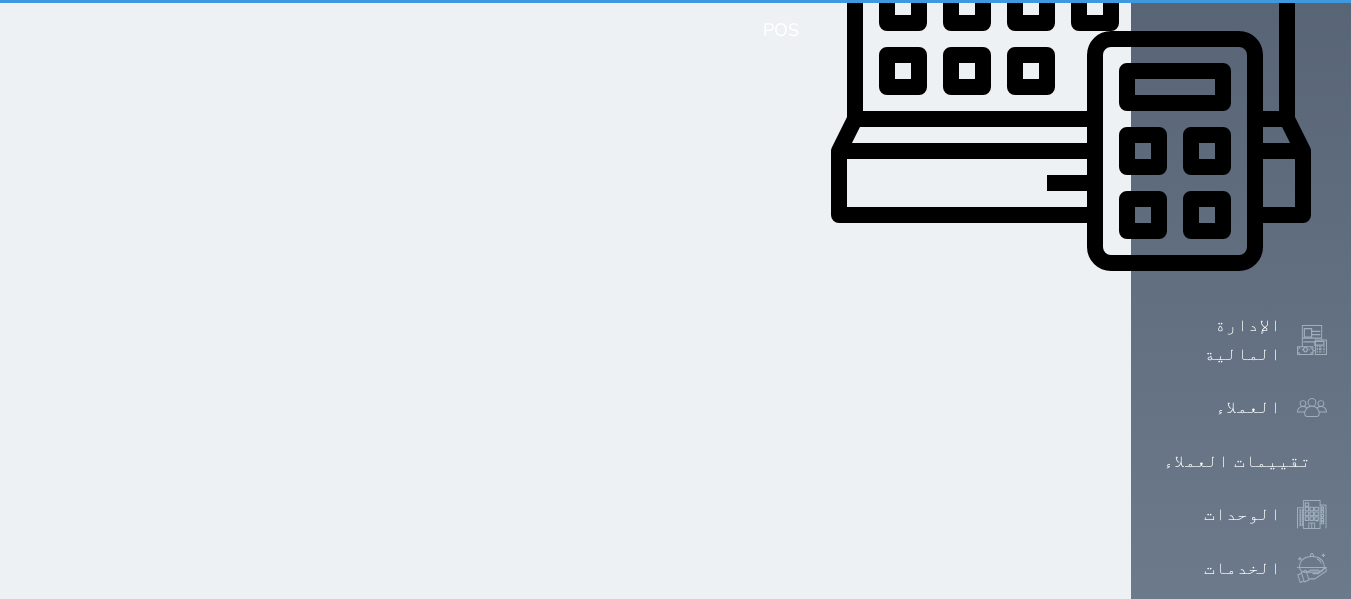 scroll, scrollTop: 275, scrollLeft: 0, axis: vertical 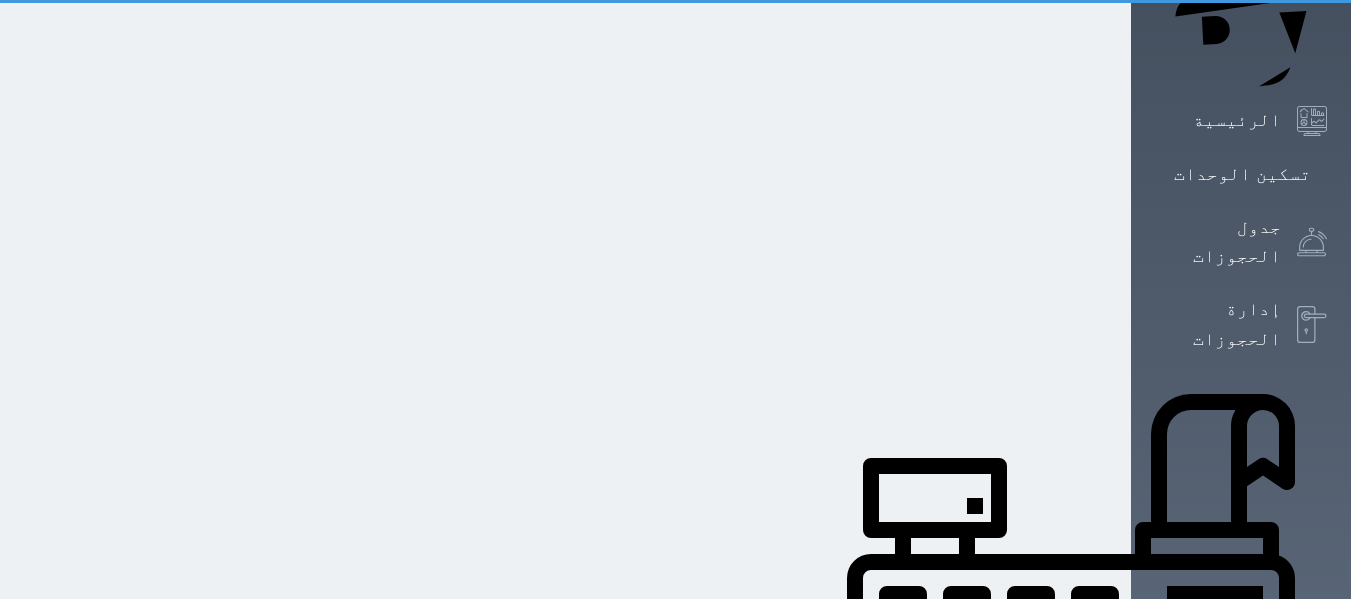 select on "1" 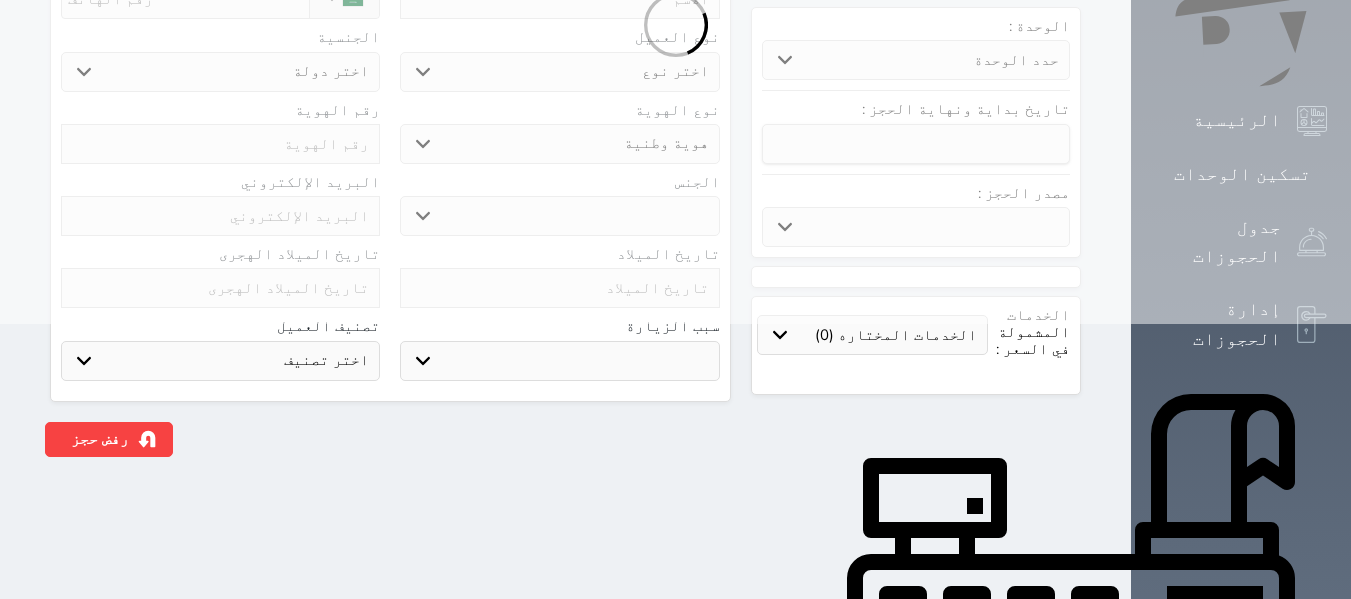 scroll, scrollTop: 0, scrollLeft: 0, axis: both 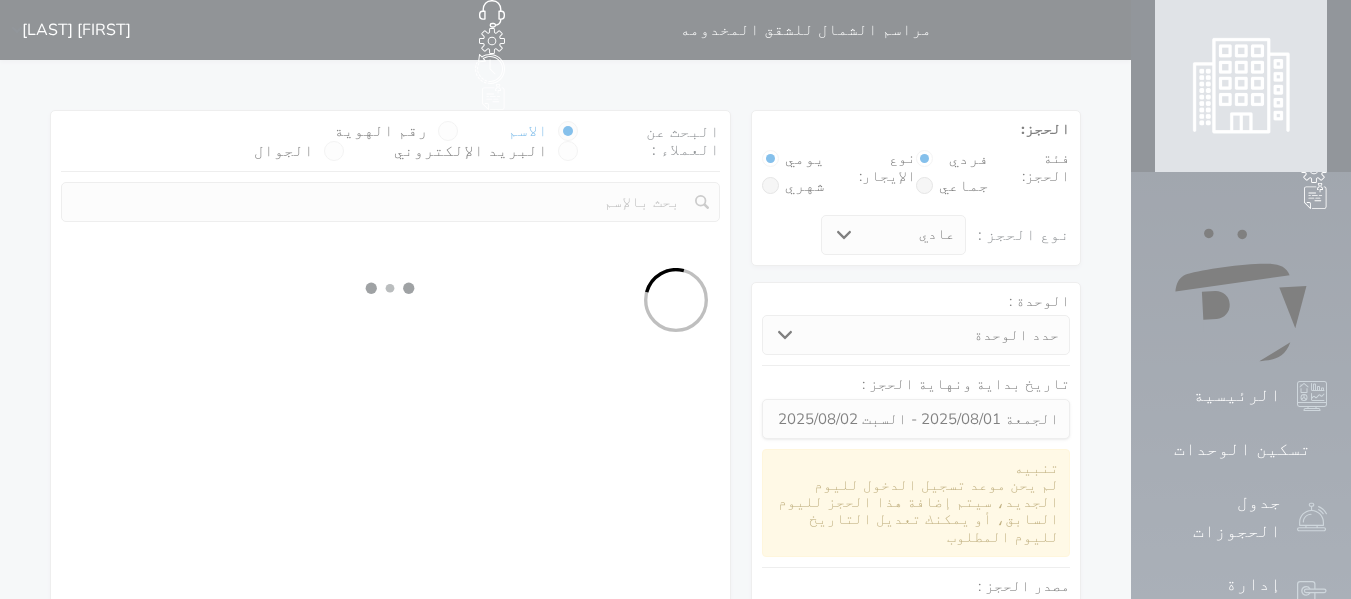 select 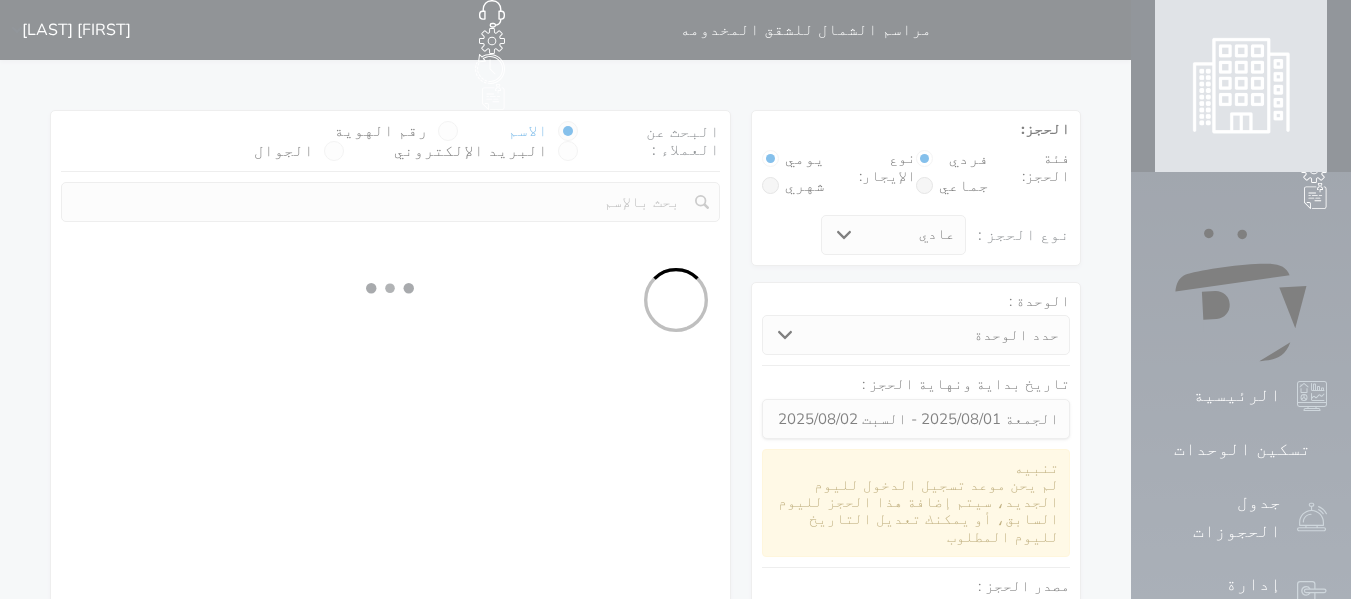 select on "1" 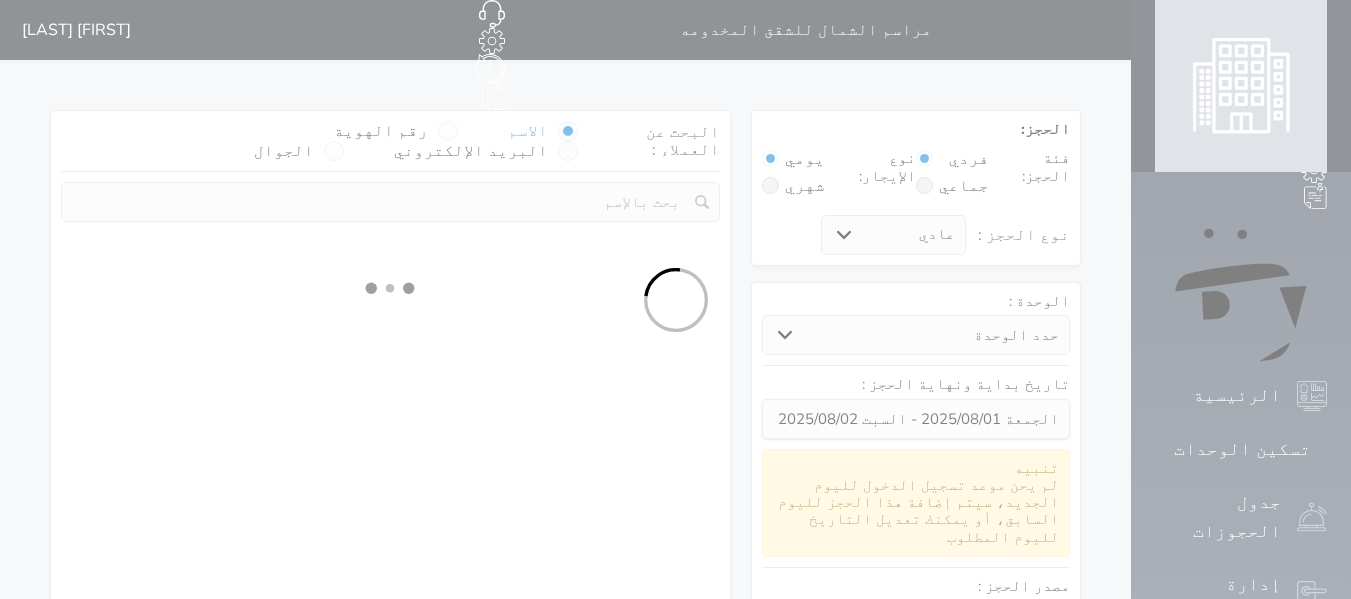 select on "113" 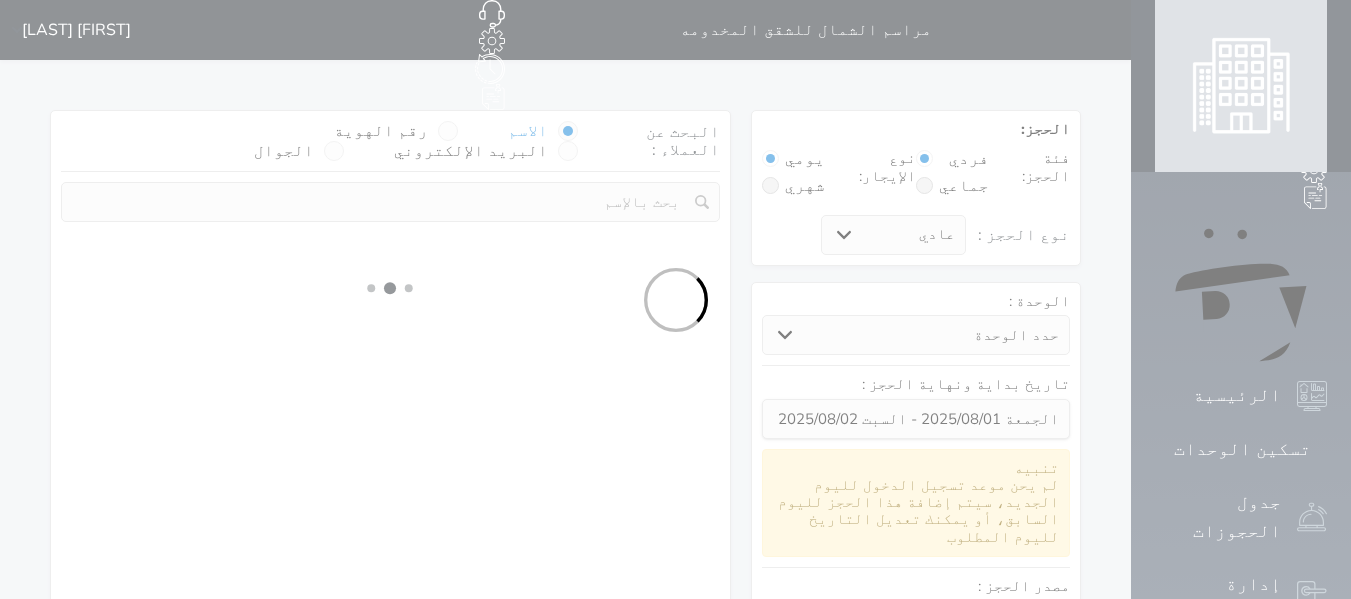 select on "1" 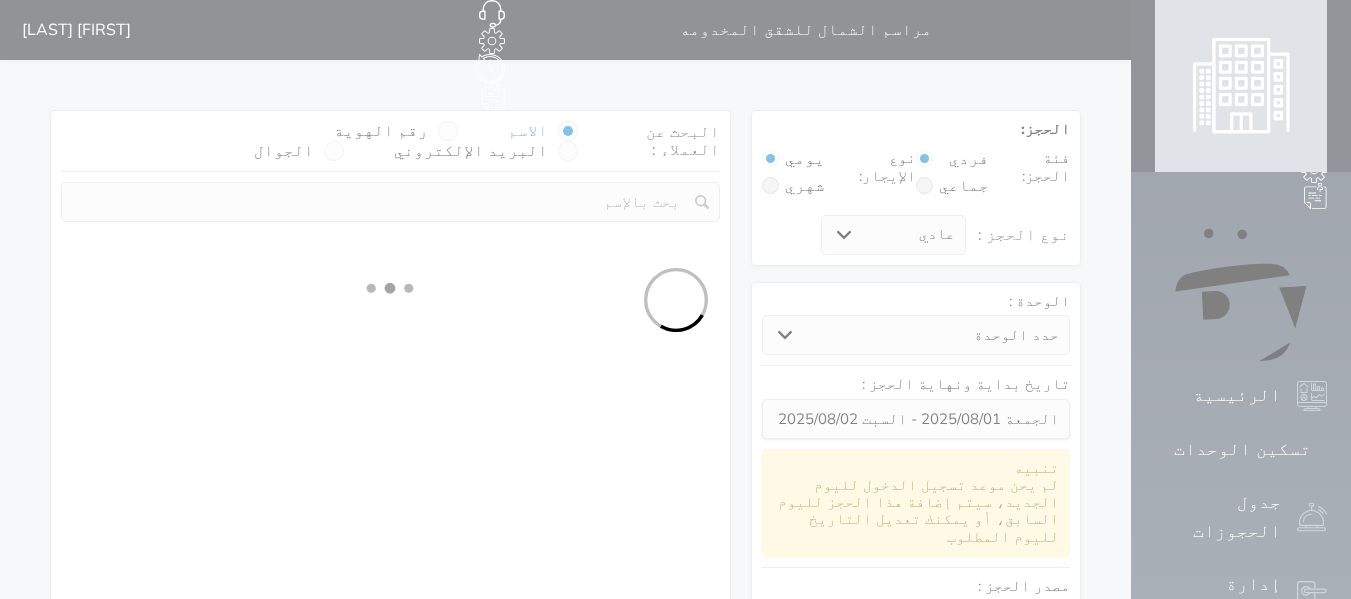 select 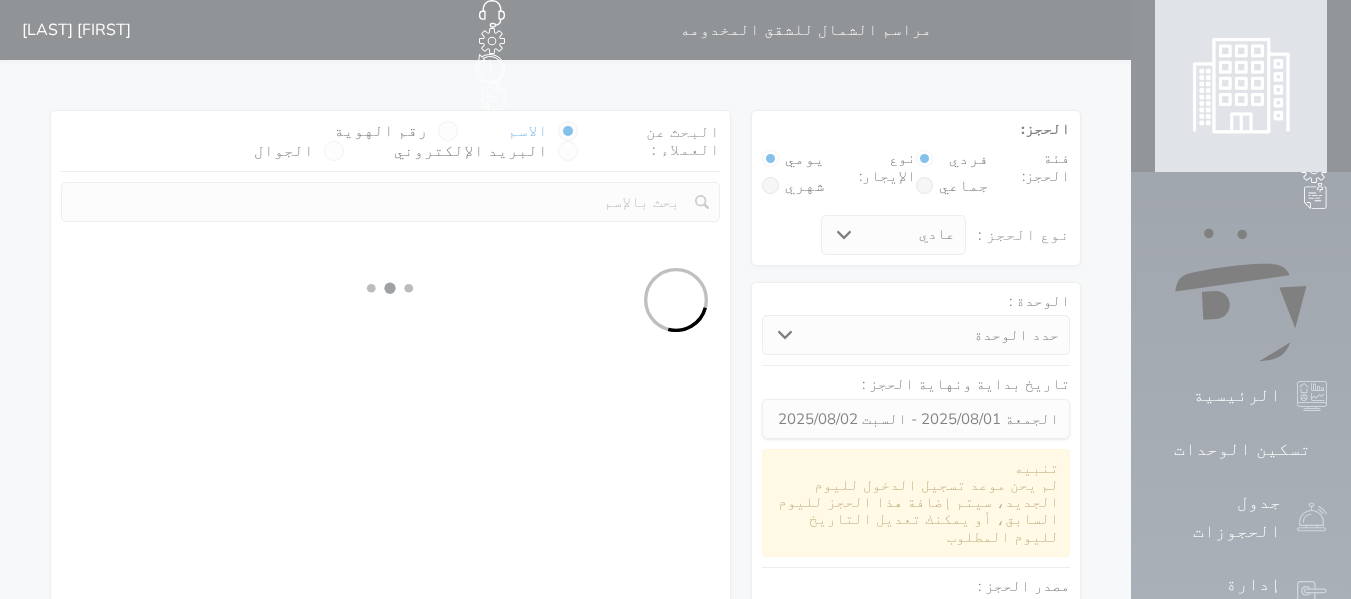 select on "7" 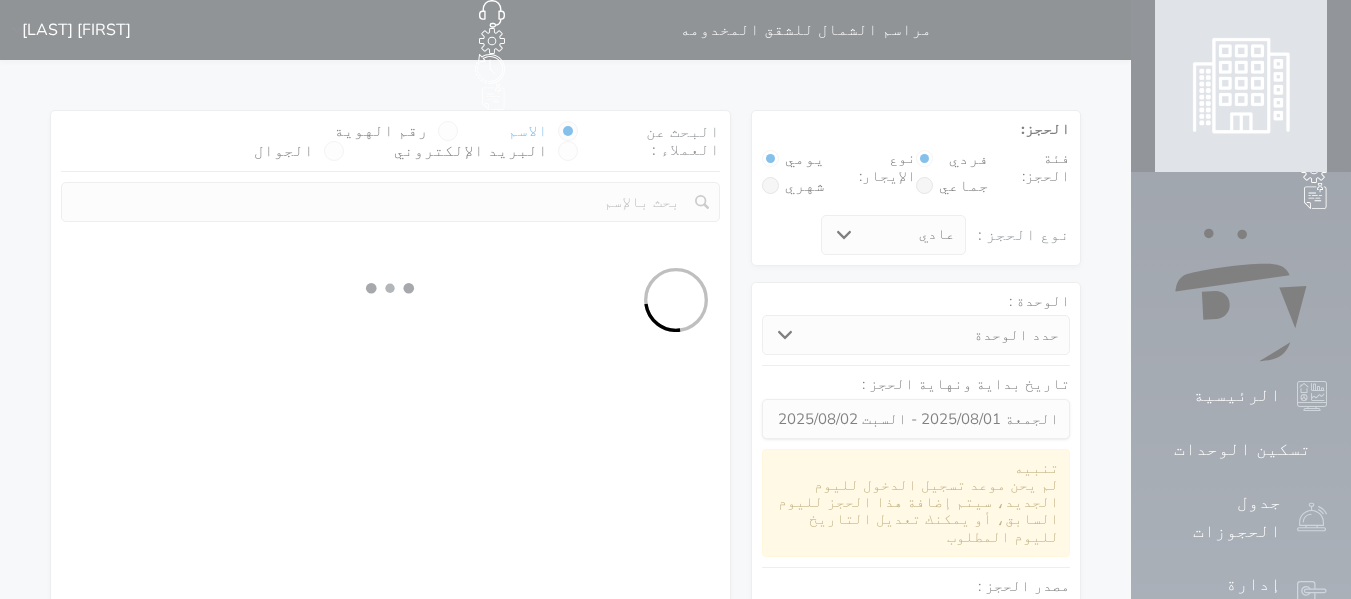 select 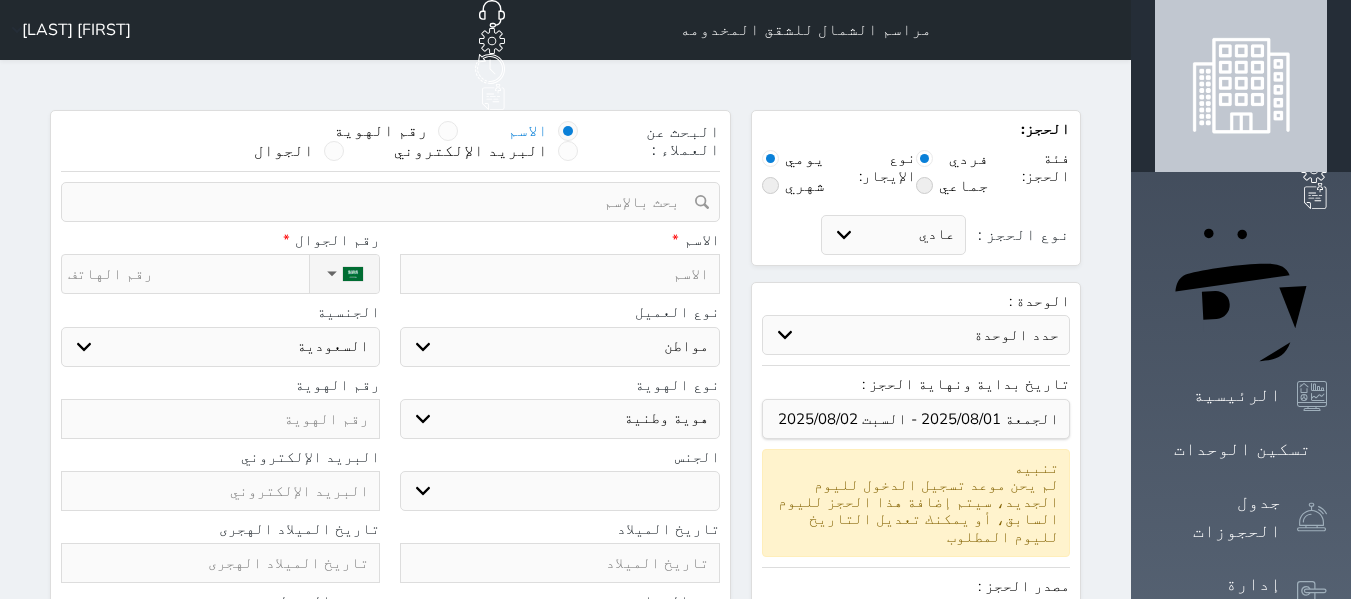 select 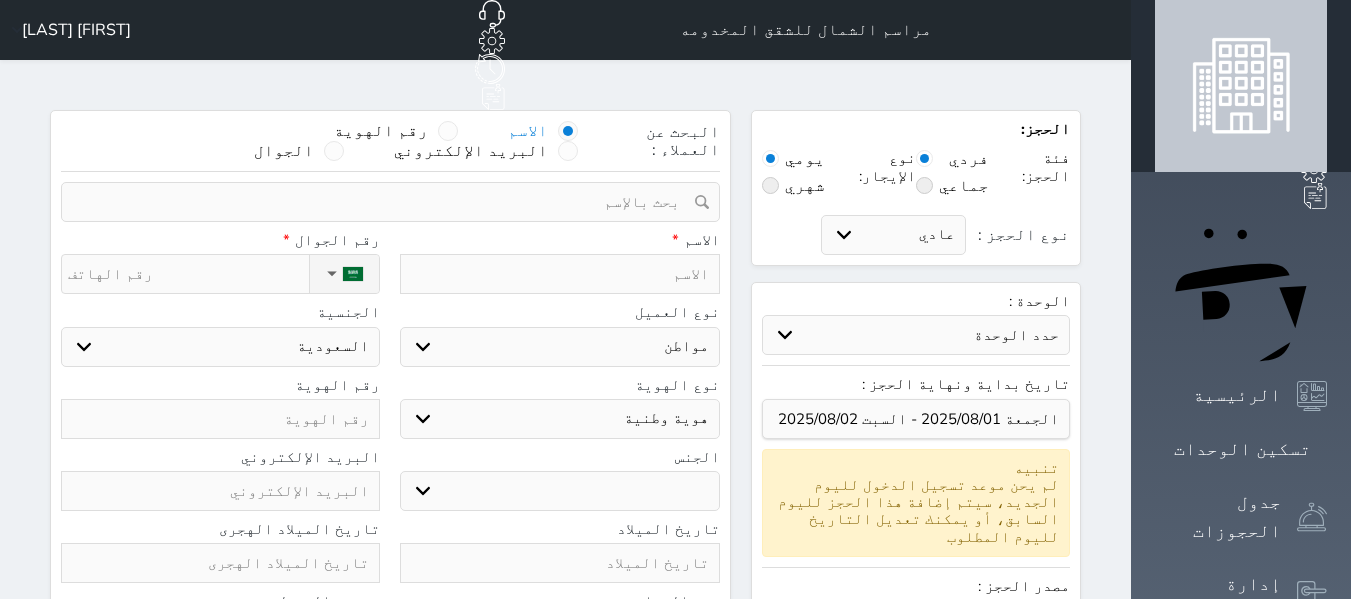 select 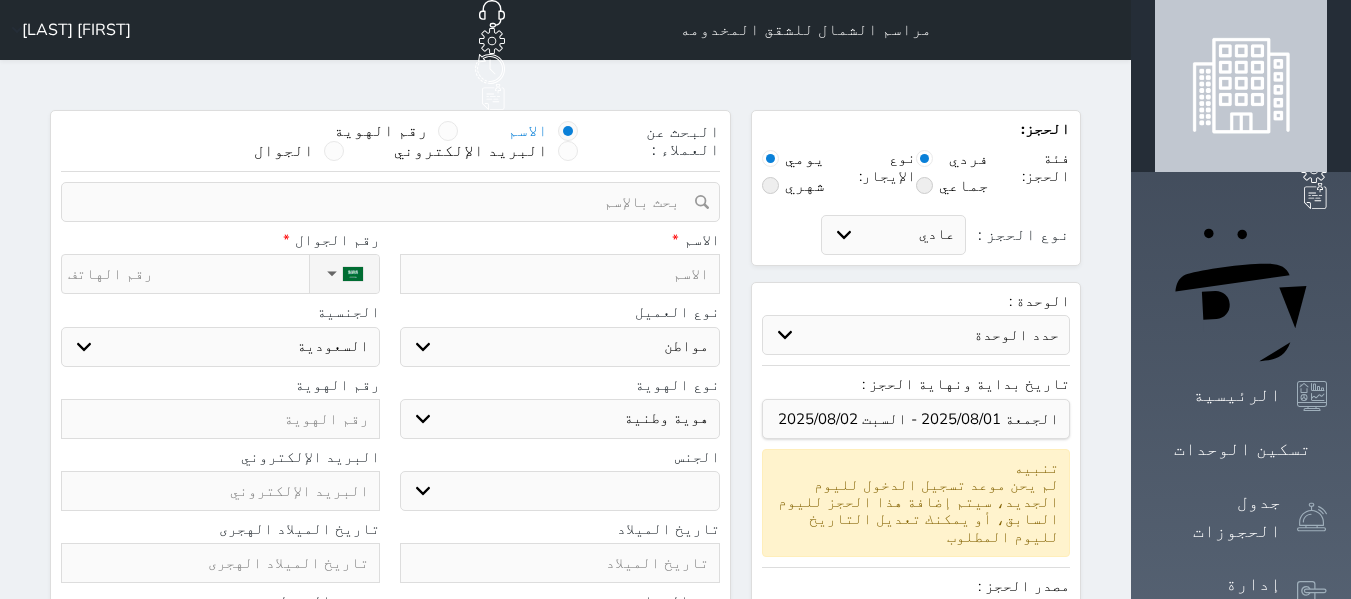 click at bounding box center (559, 274) 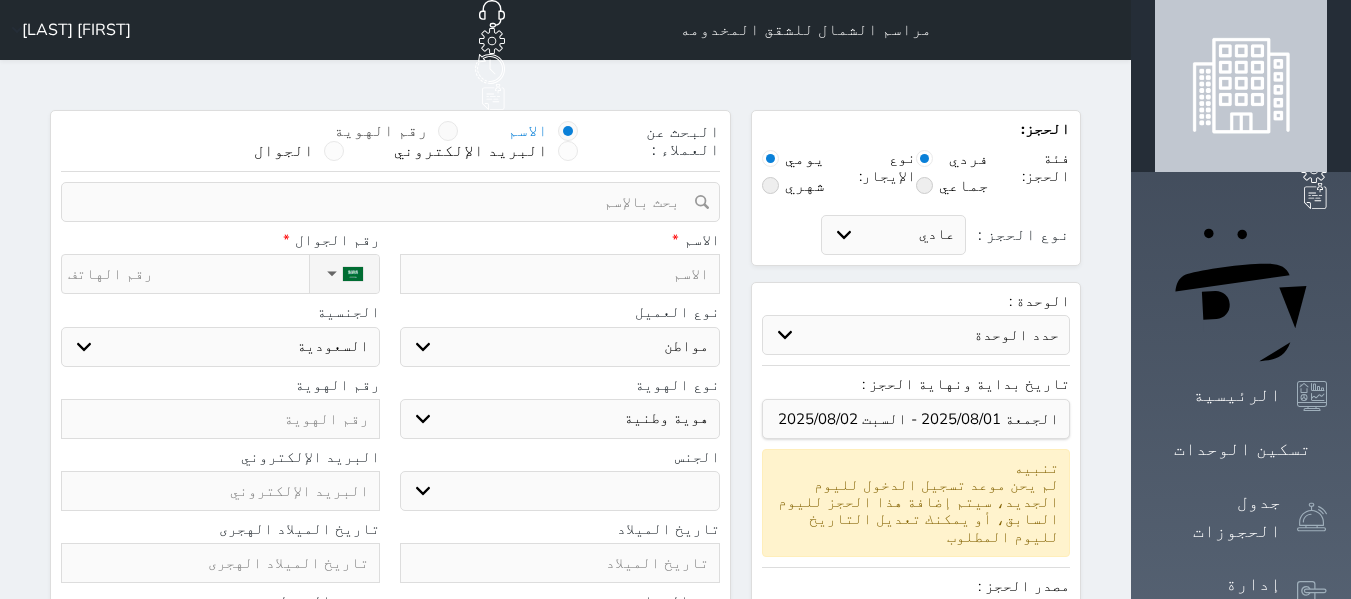 click at bounding box center (448, 131) 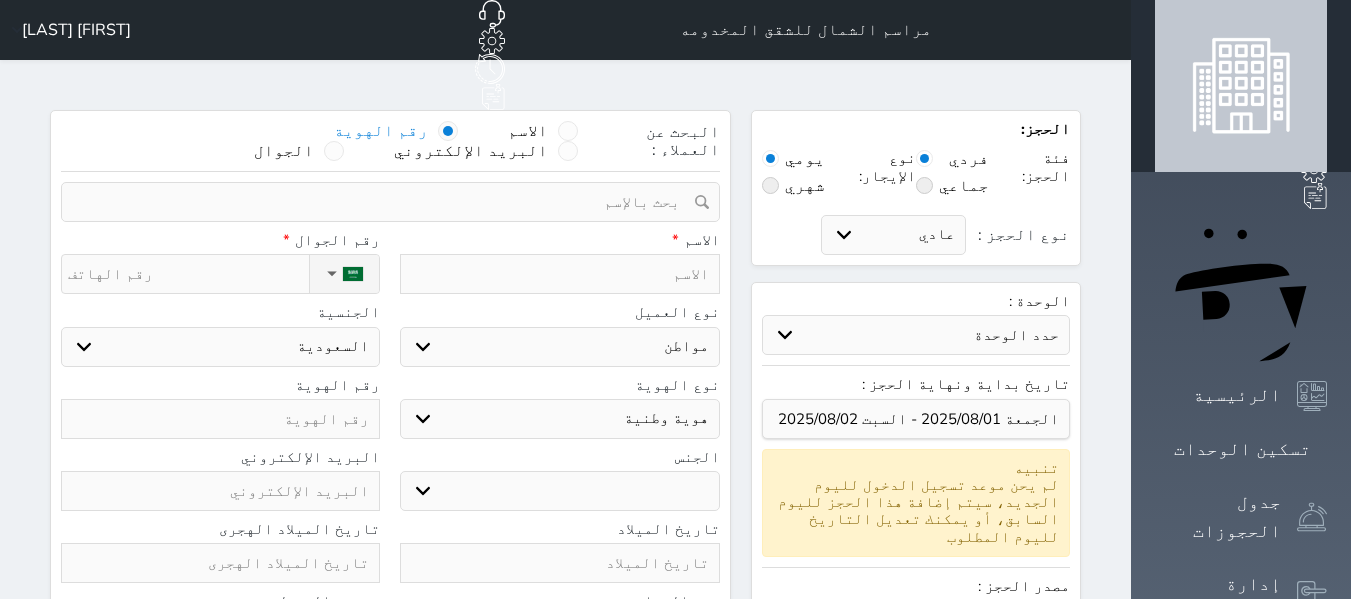 select 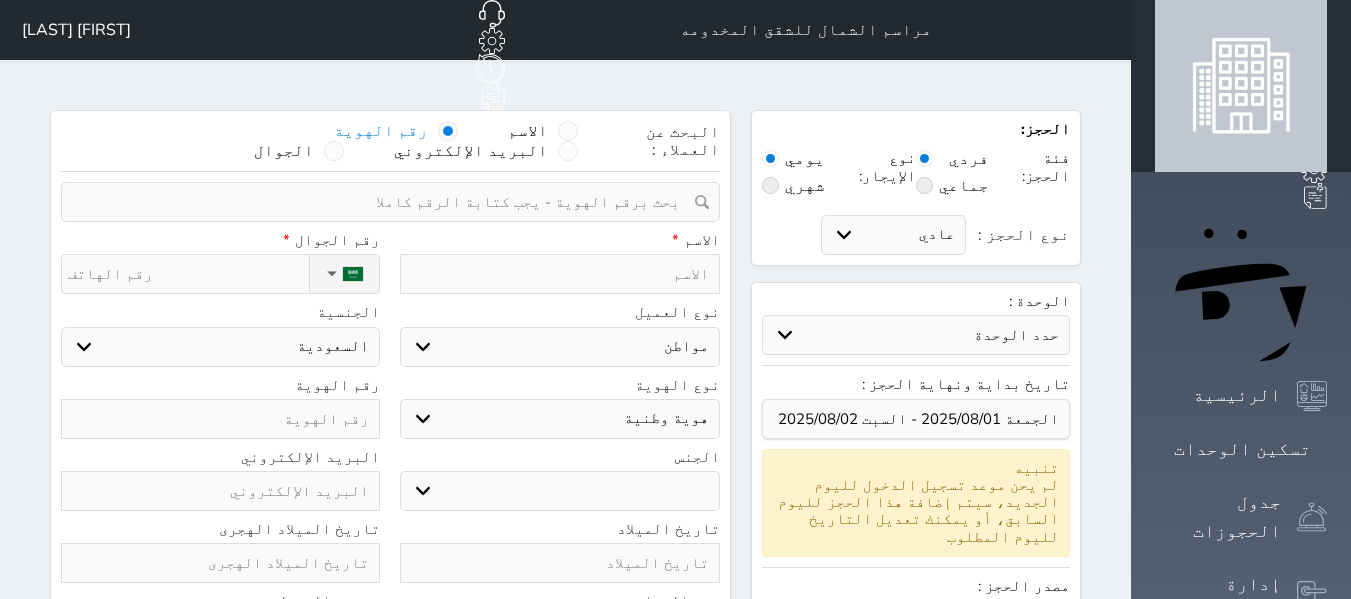 click at bounding box center (448, 131) 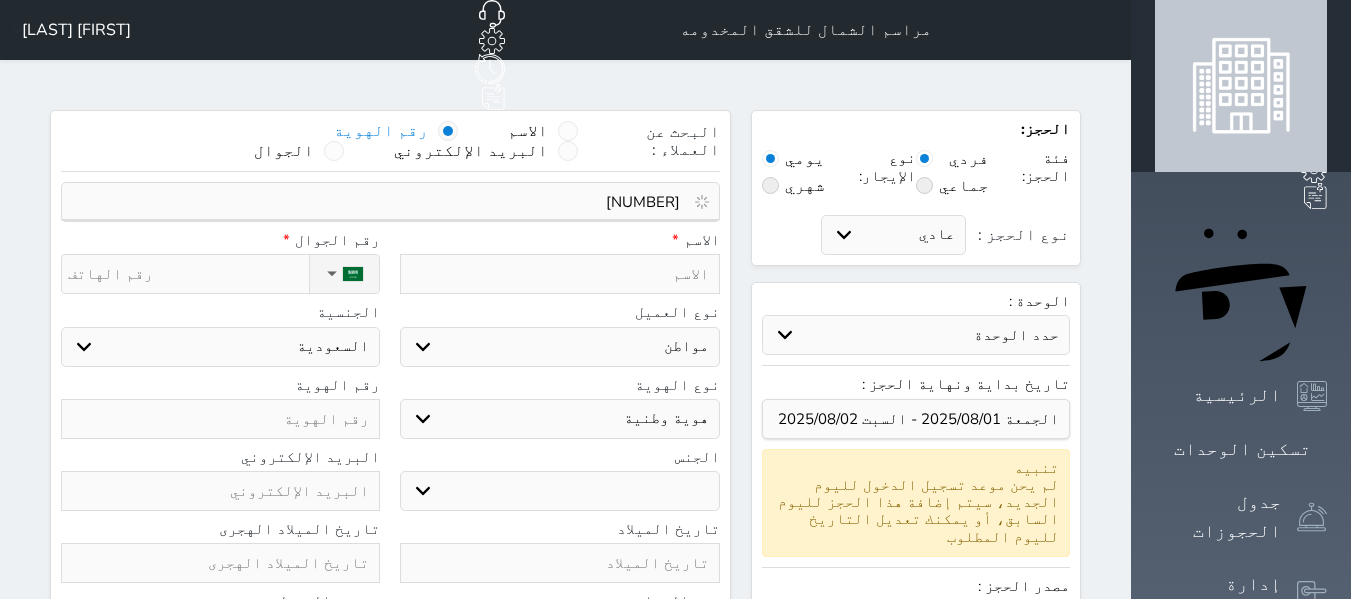 type on "[NUMBER]" 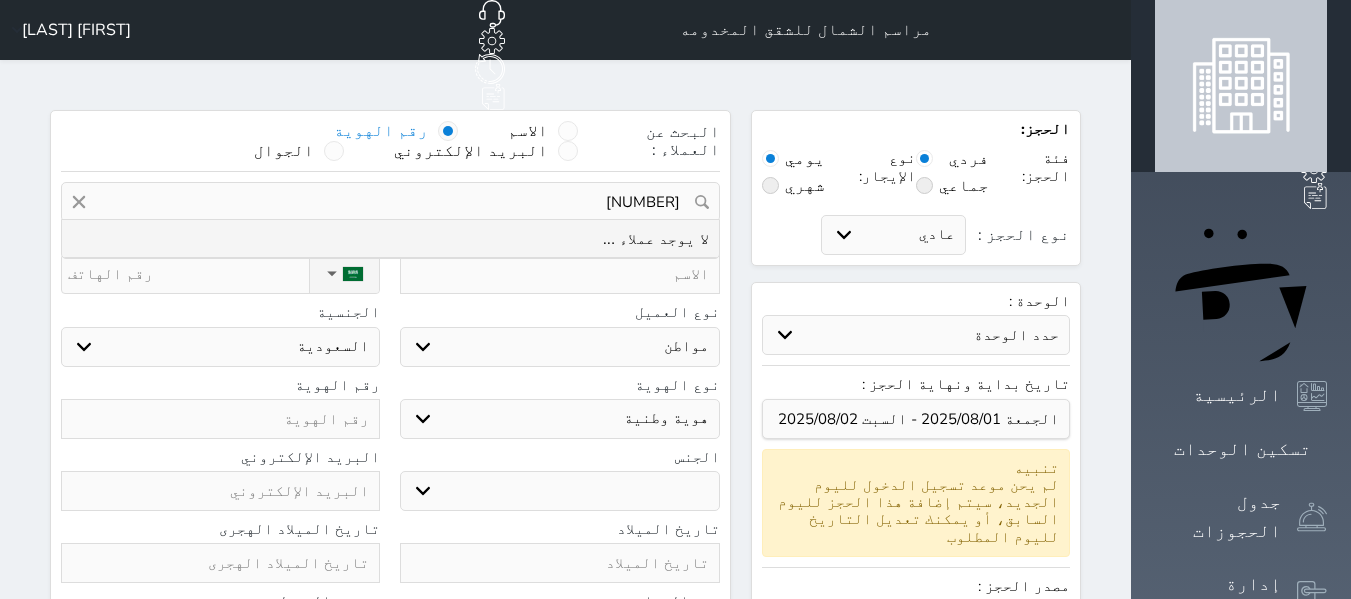 click on "[NUMBER]" at bounding box center [390, 202] 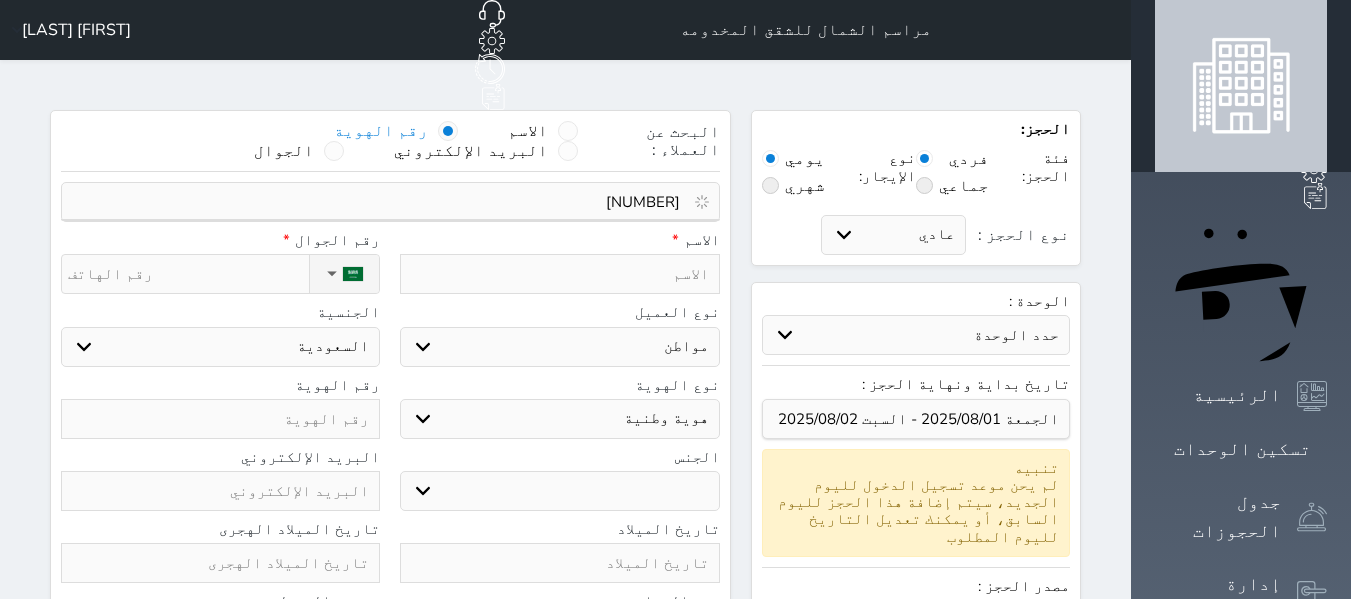 drag, startPoint x: 715, startPoint y: 141, endPoint x: 723, endPoint y: 156, distance: 17 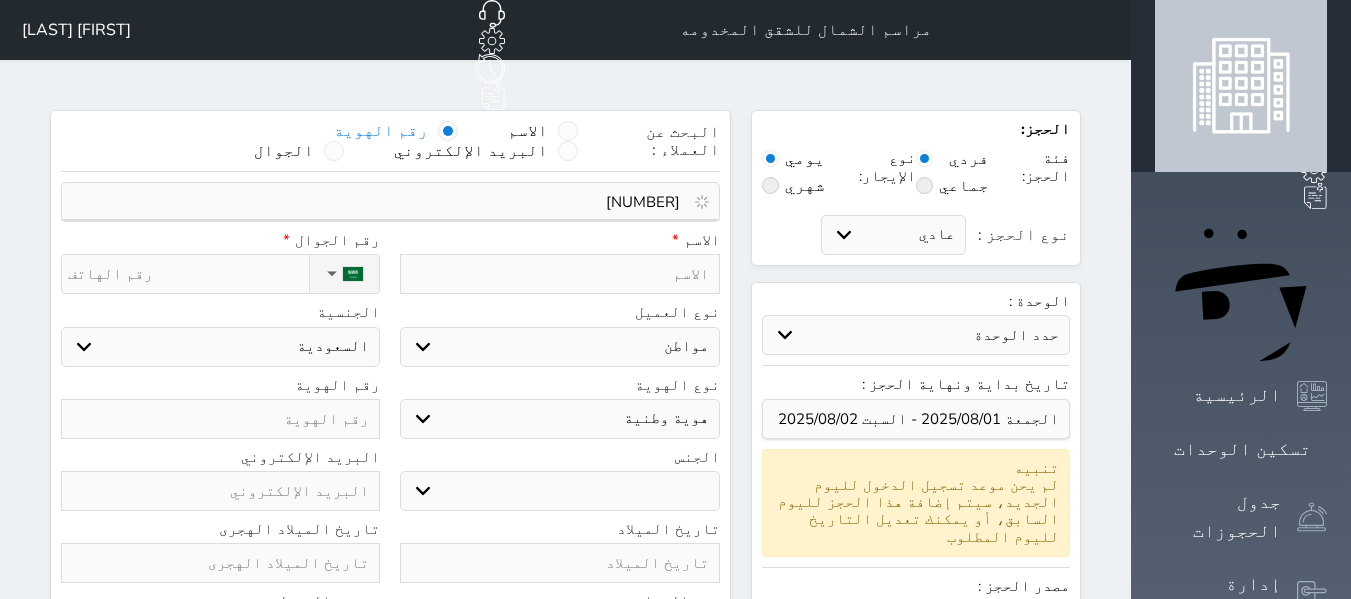 click on "[NUMBER]" at bounding box center (383, 202) 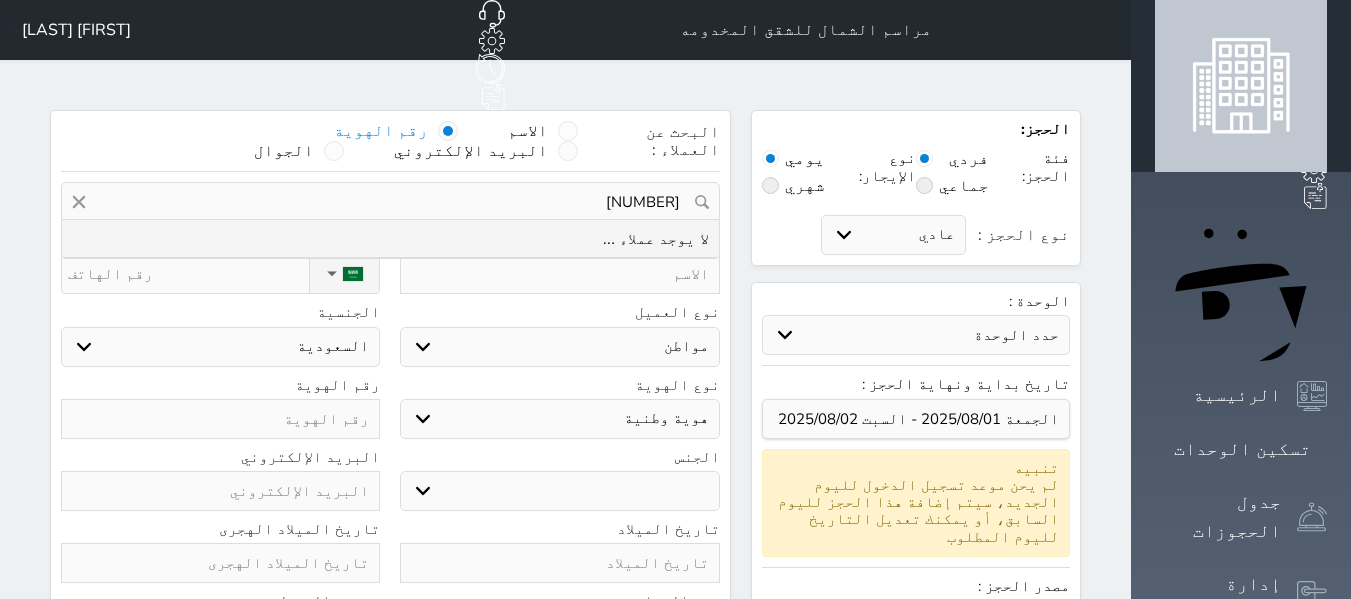 drag, startPoint x: 723, startPoint y: 156, endPoint x: 322, endPoint y: 391, distance: 464.78598 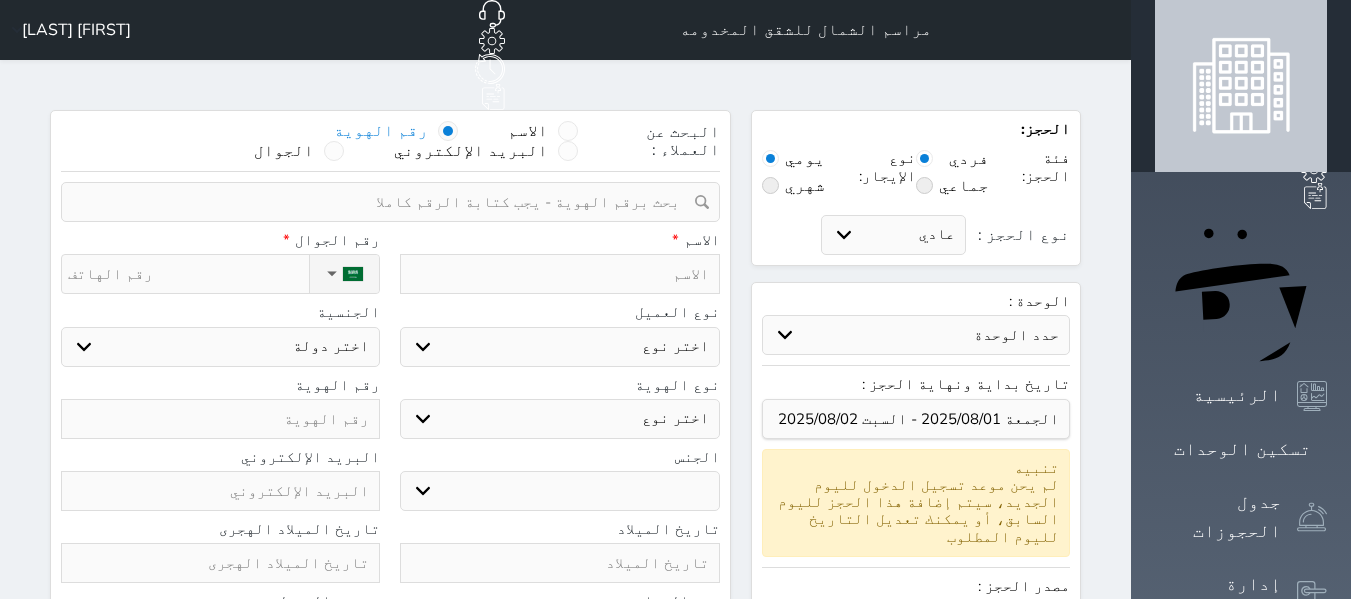 click at bounding box center (220, 419) 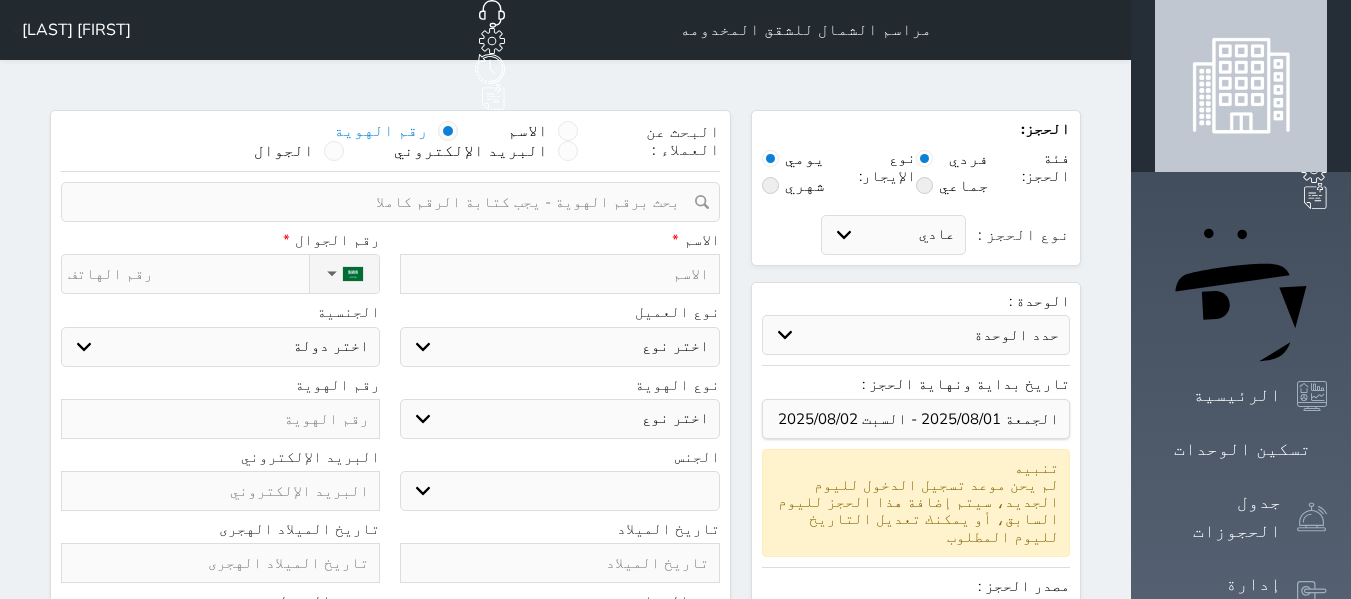 drag, startPoint x: 486, startPoint y: 228, endPoint x: 478, endPoint y: 239, distance: 13.601471 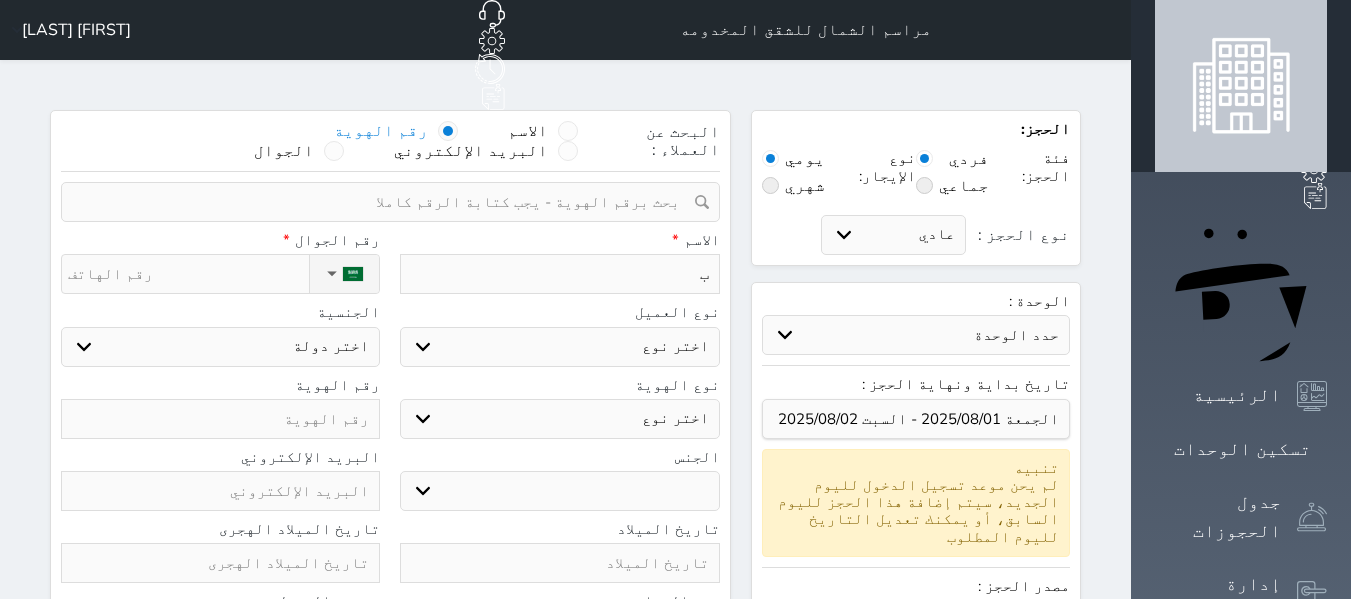 type on "بن" 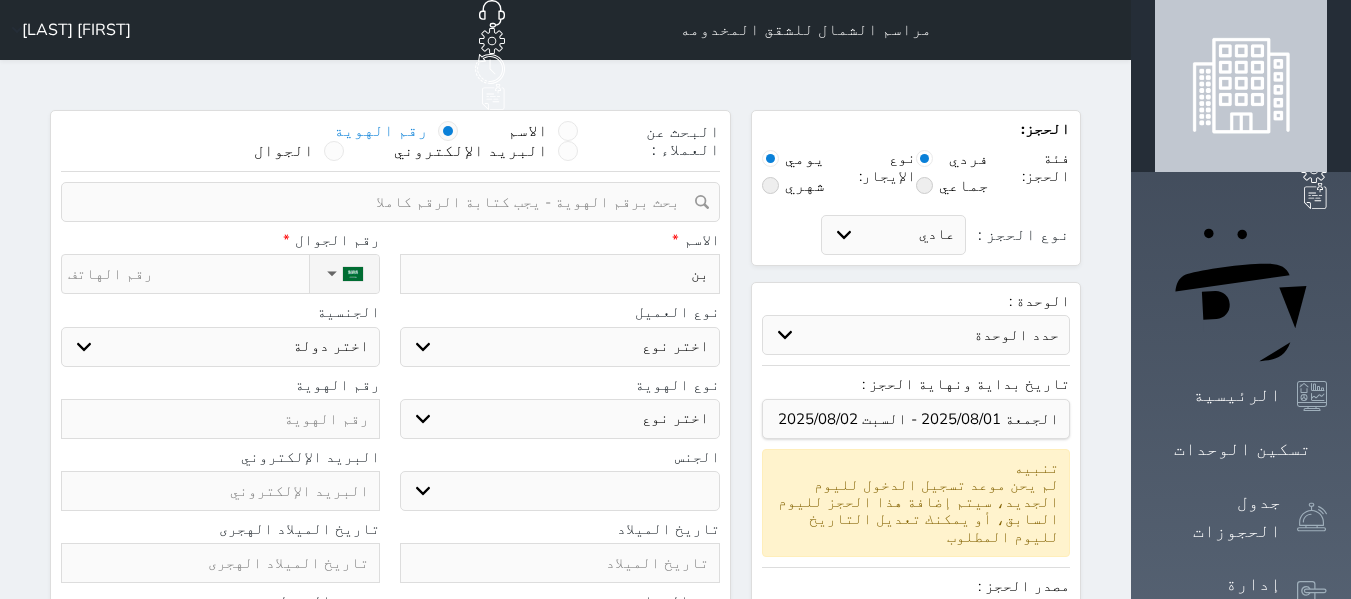 type on "بند" 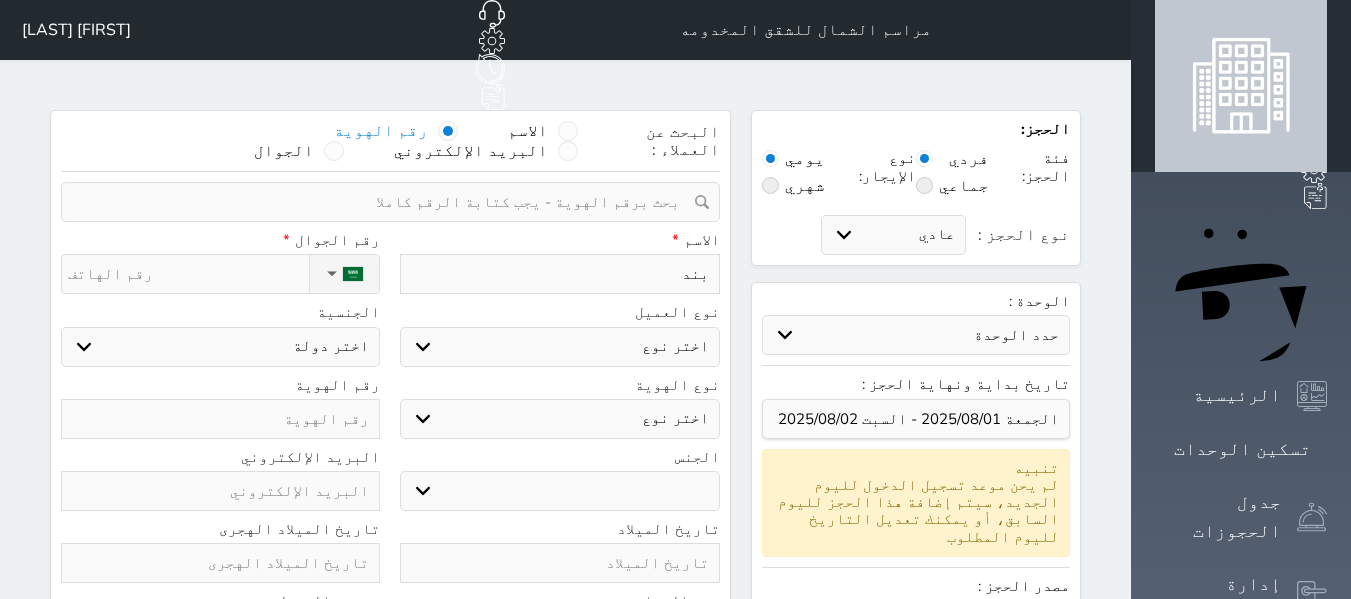 select 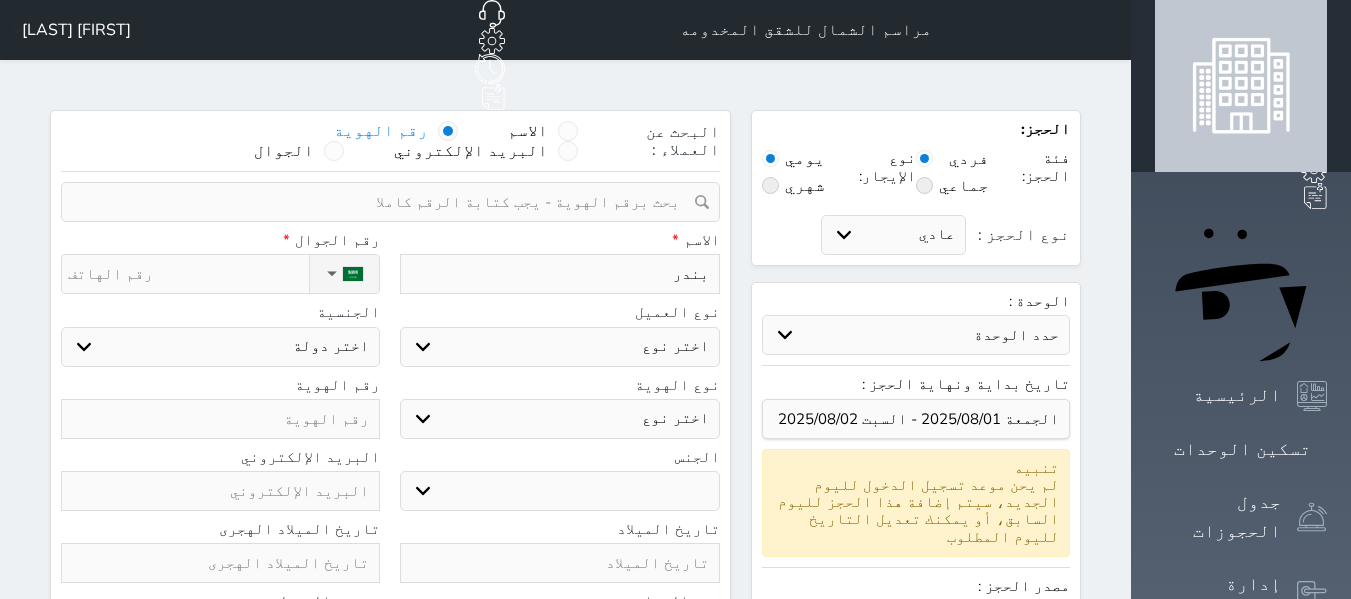 type on "بندر" 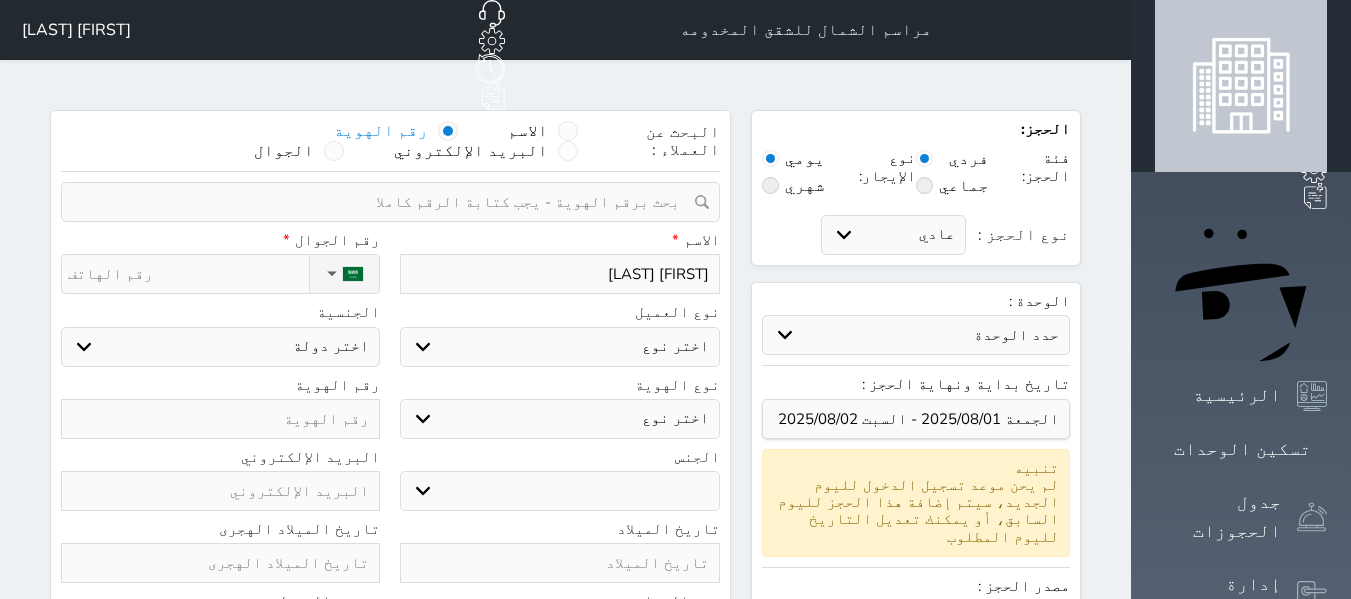 type on "[FIRST] [LAST]" 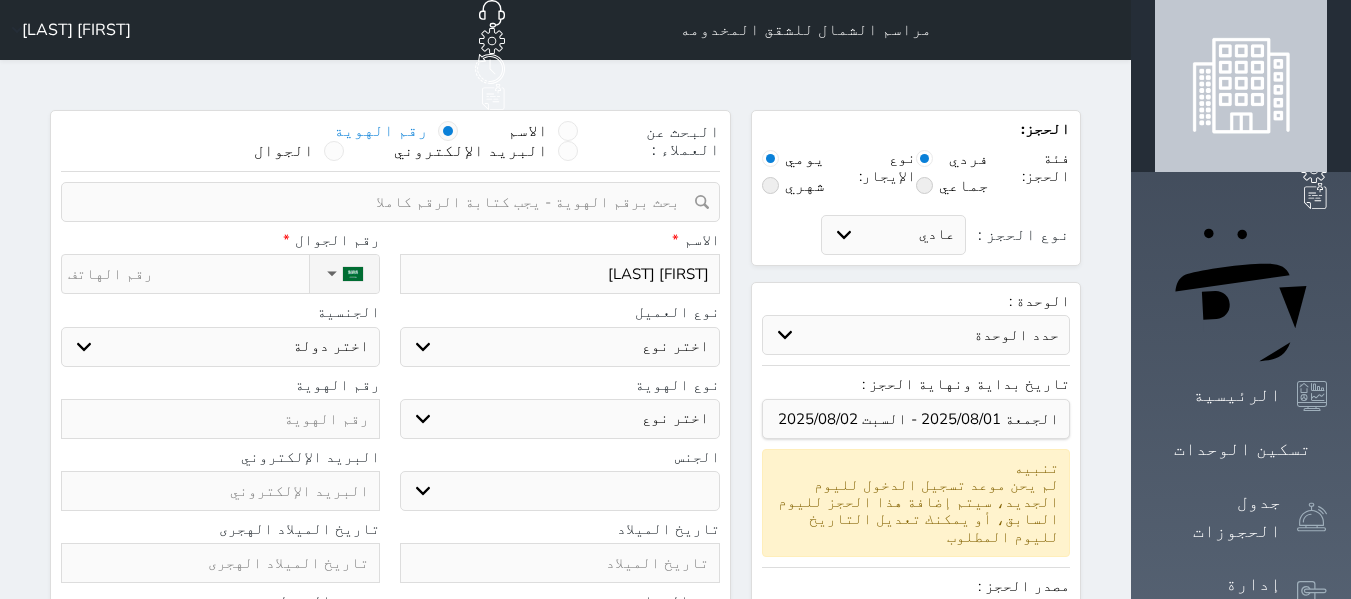 type on "[FIRST] [LAST]" 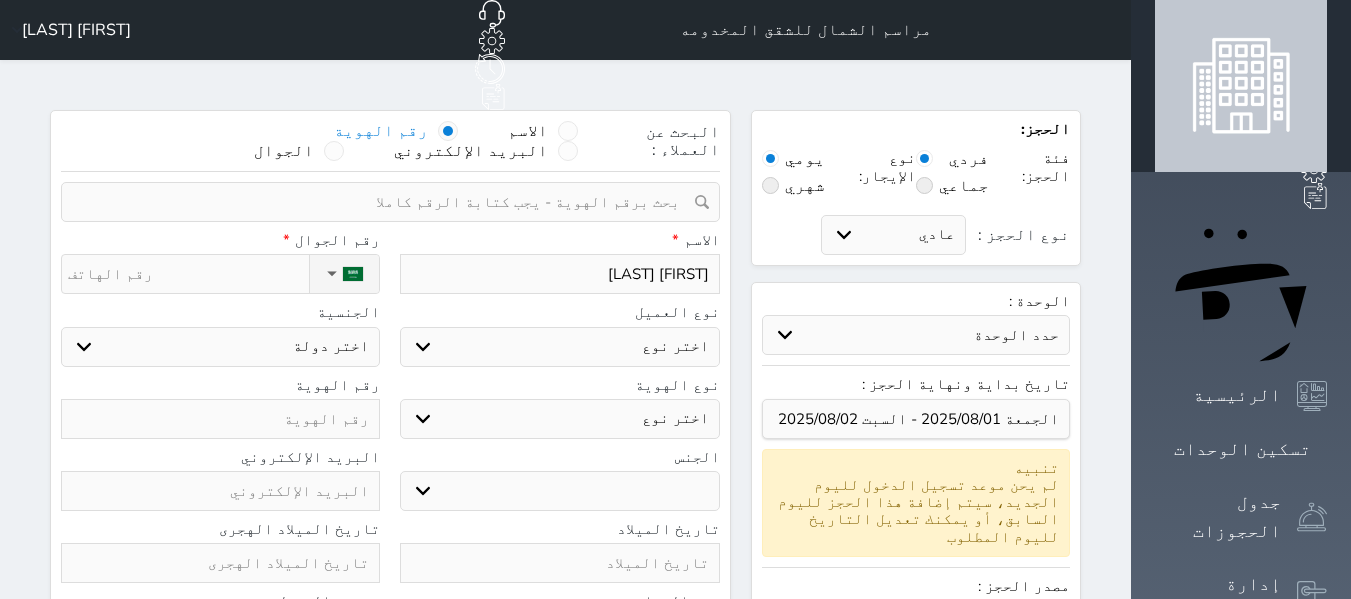 click on "اختر نوع   مواطن مواطن خليجي زائر مقيم" at bounding box center (559, 347) 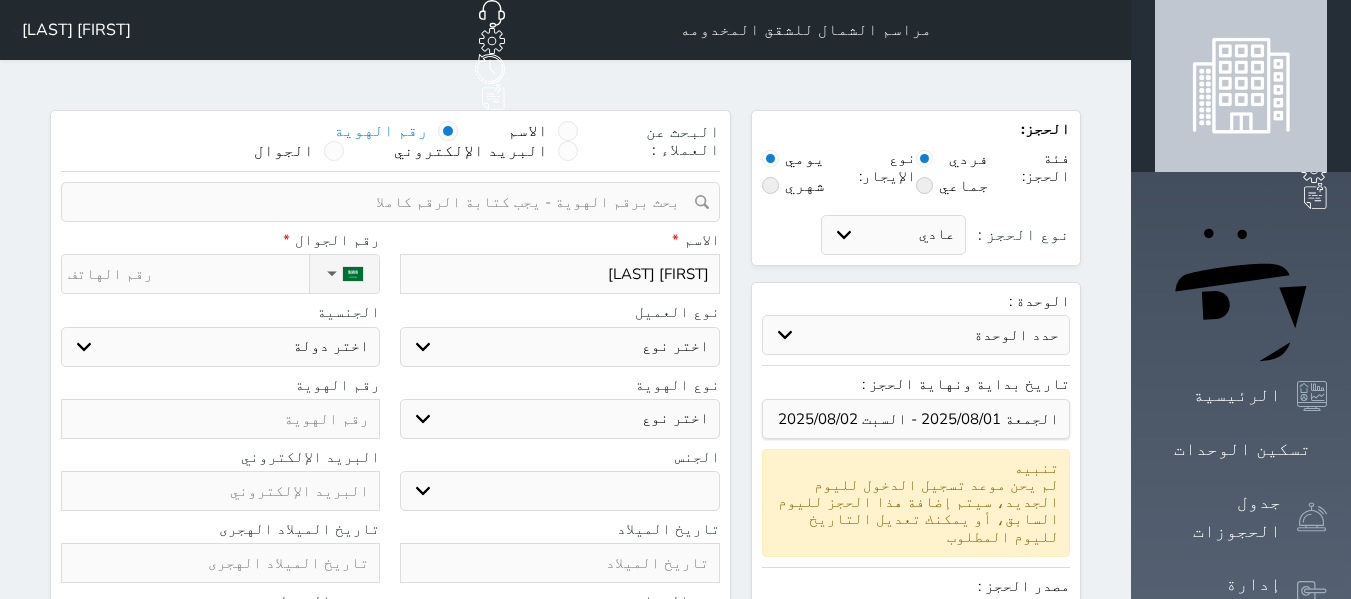select on "1" 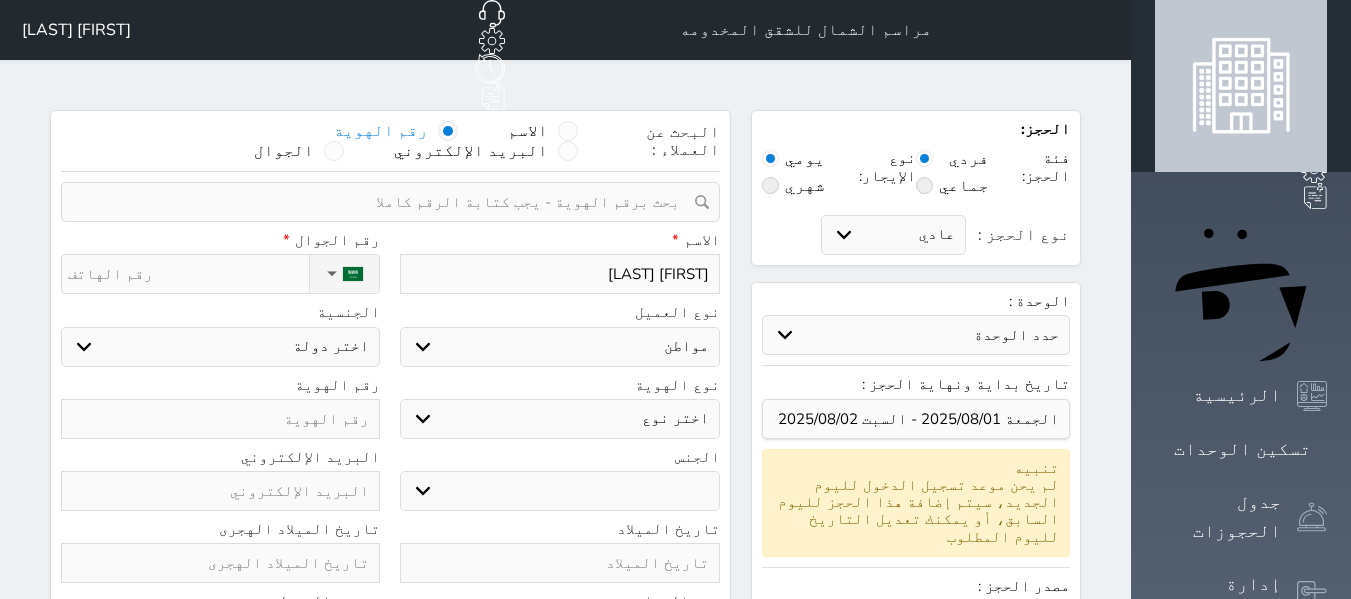 click on "اختر نوع   مواطن مواطن خليجي زائر مقيم" at bounding box center (559, 347) 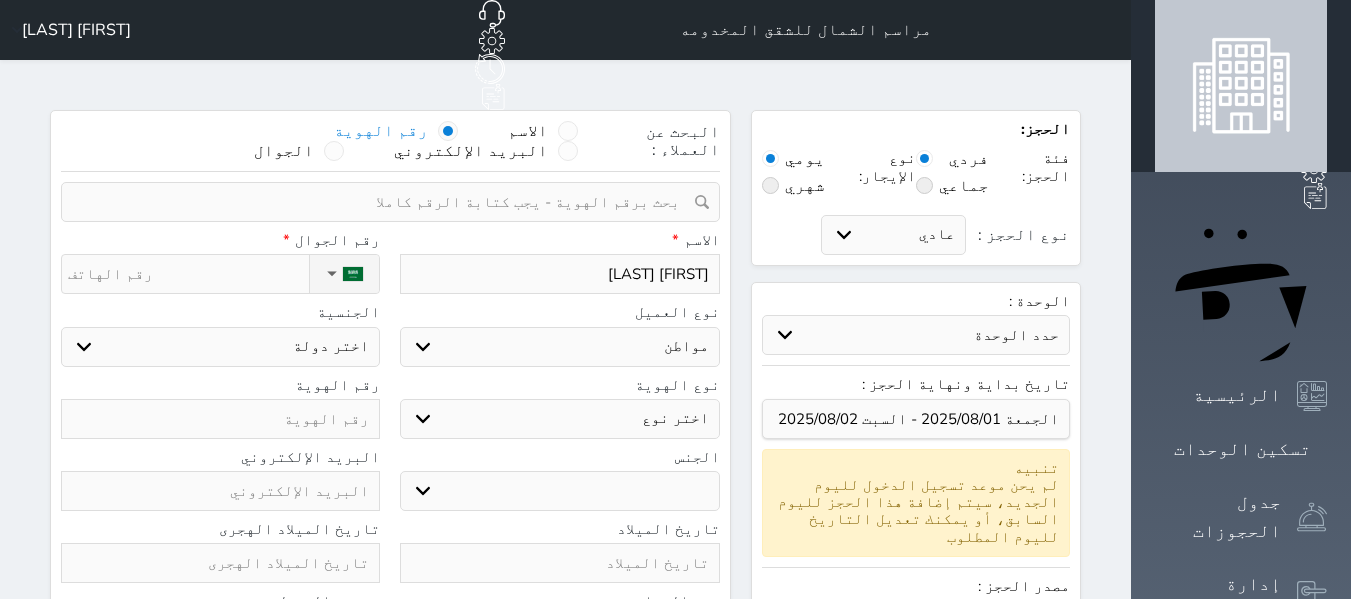 select on "113" 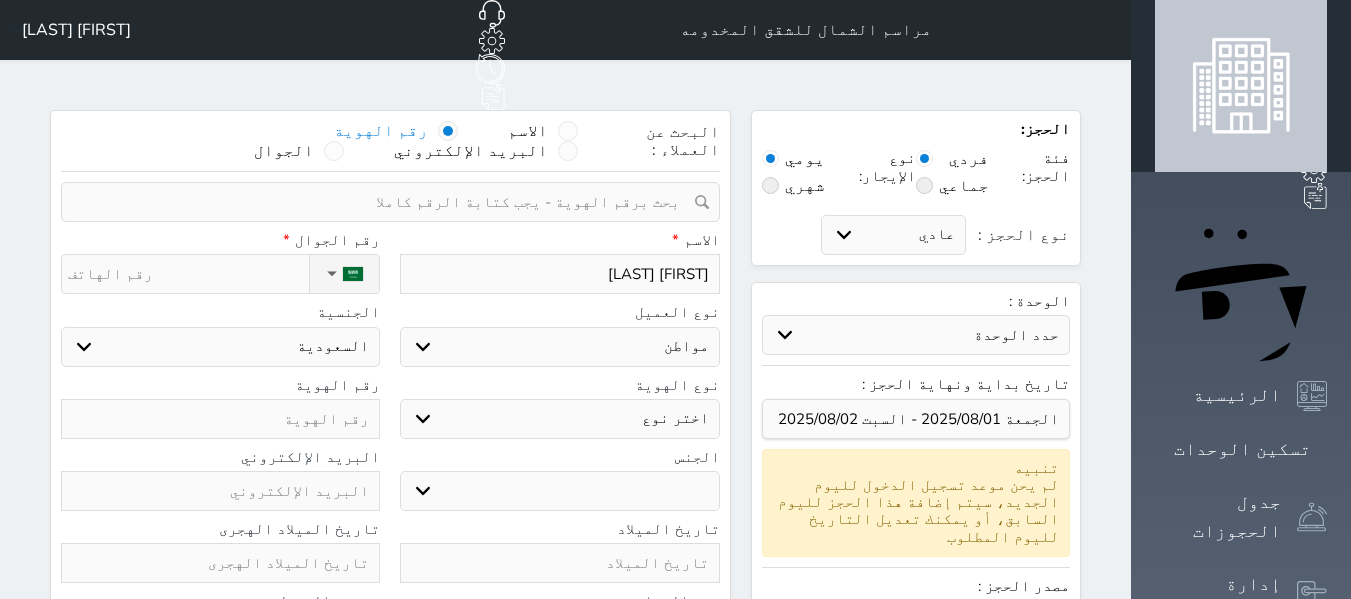 click at bounding box center (220, 419) 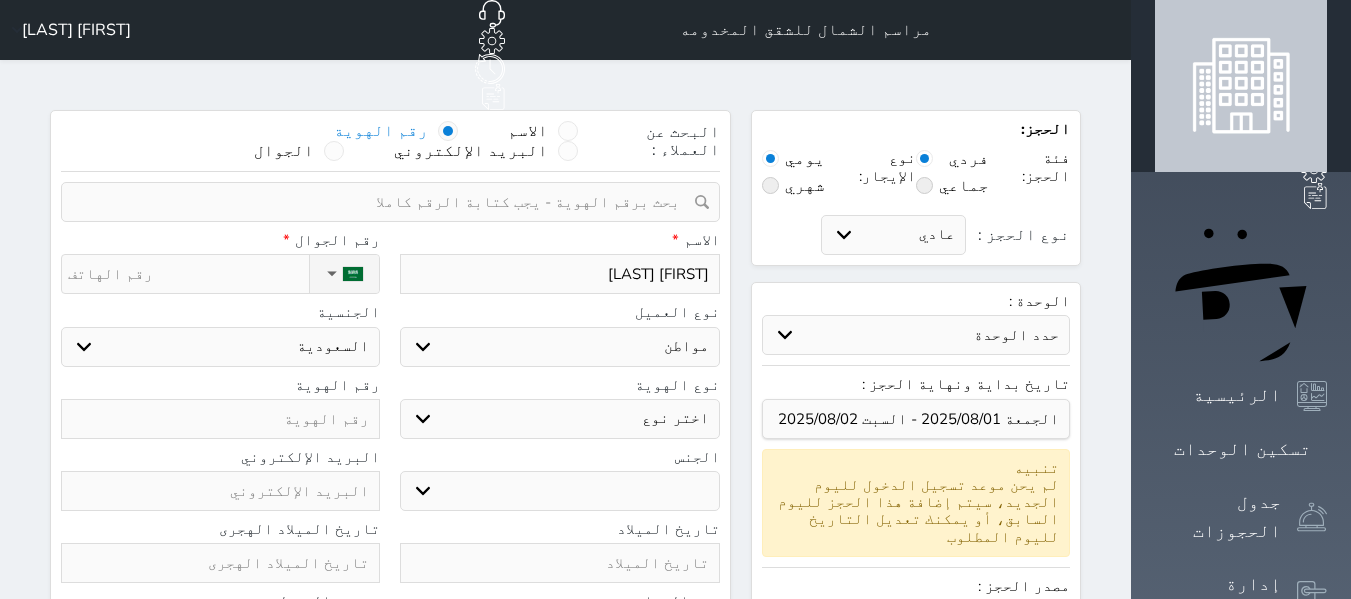 select 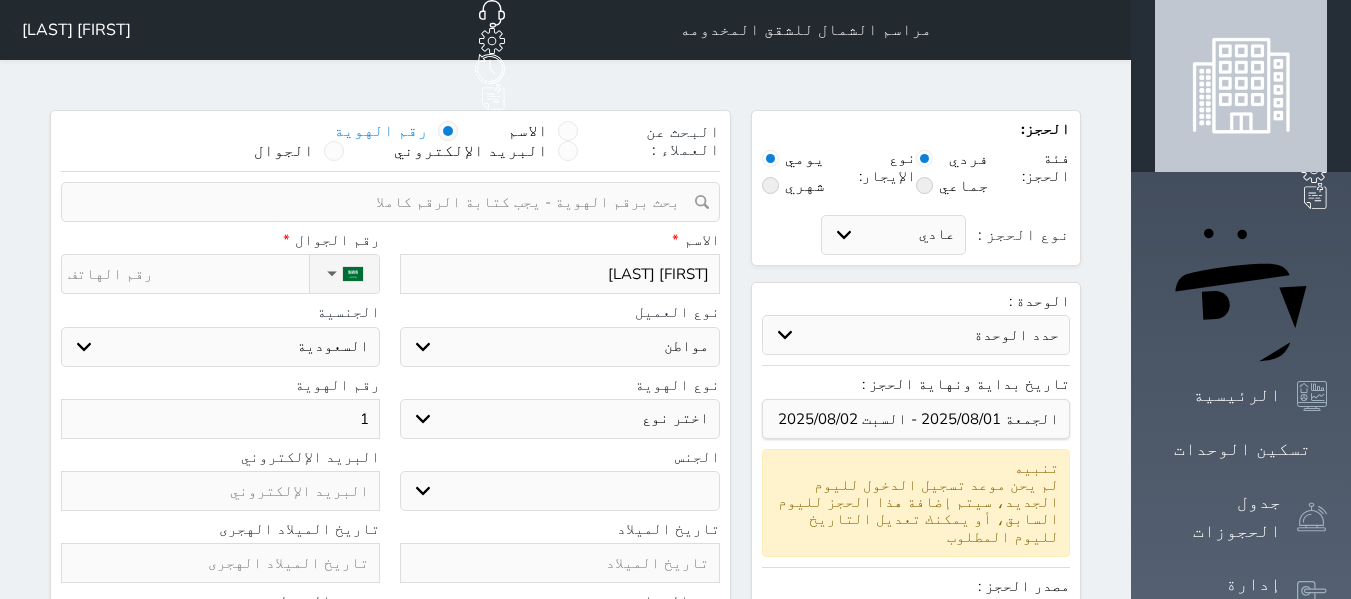 select 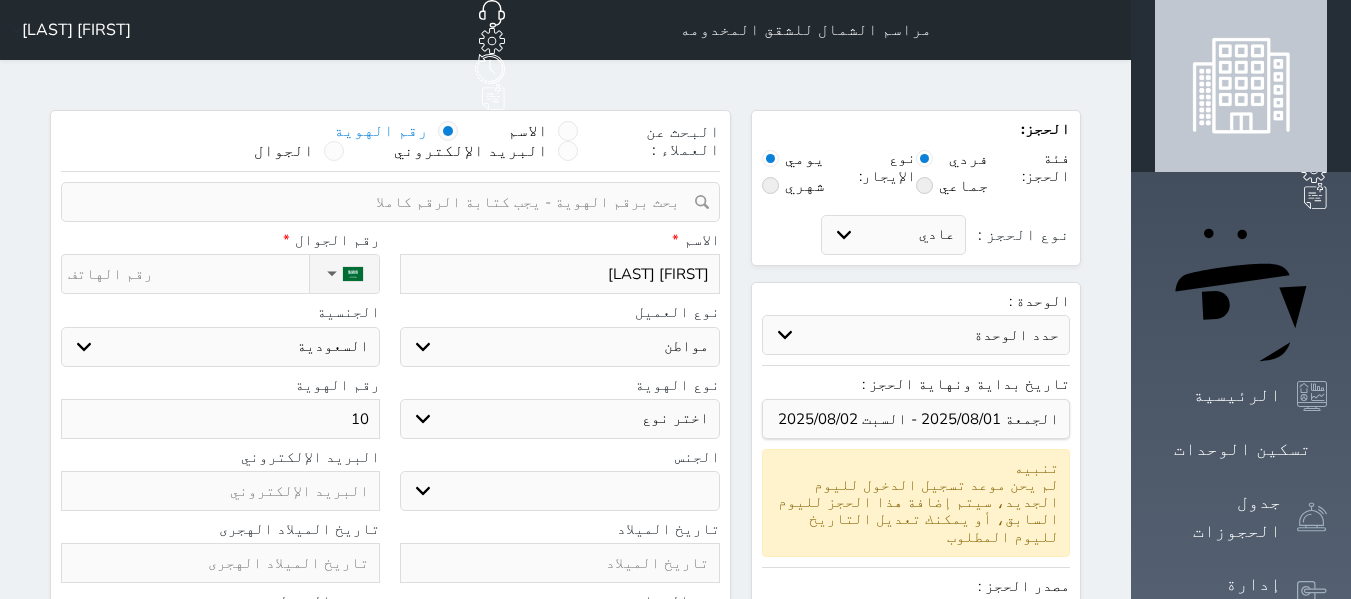 select 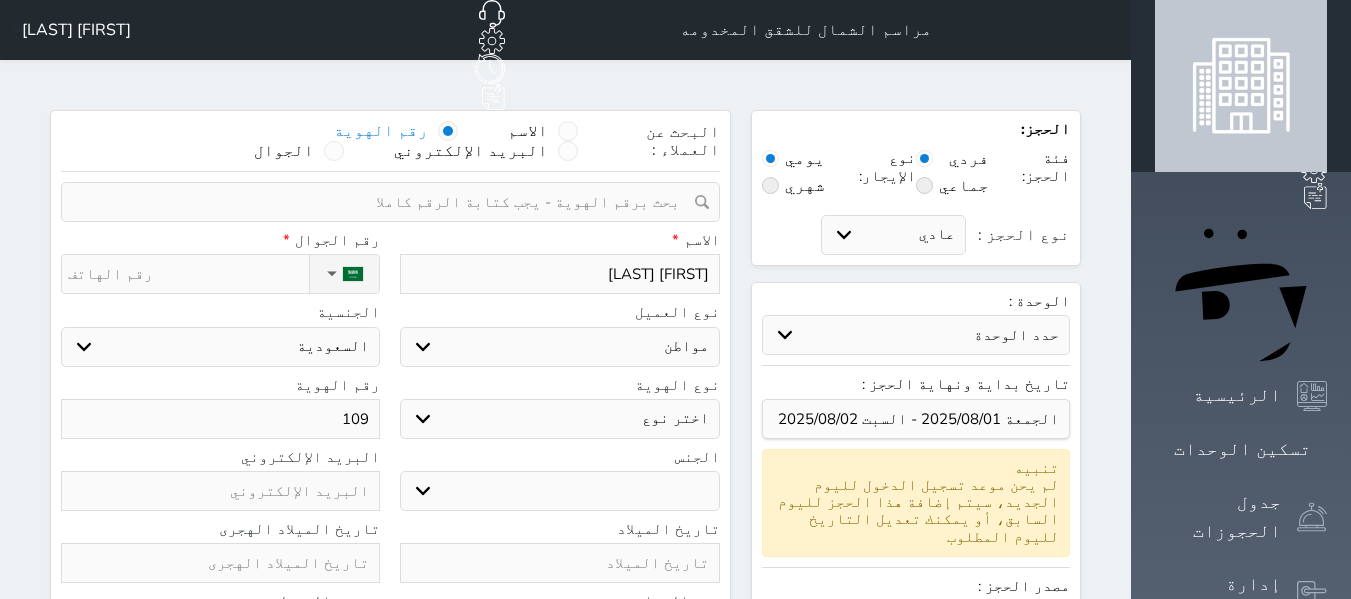 select 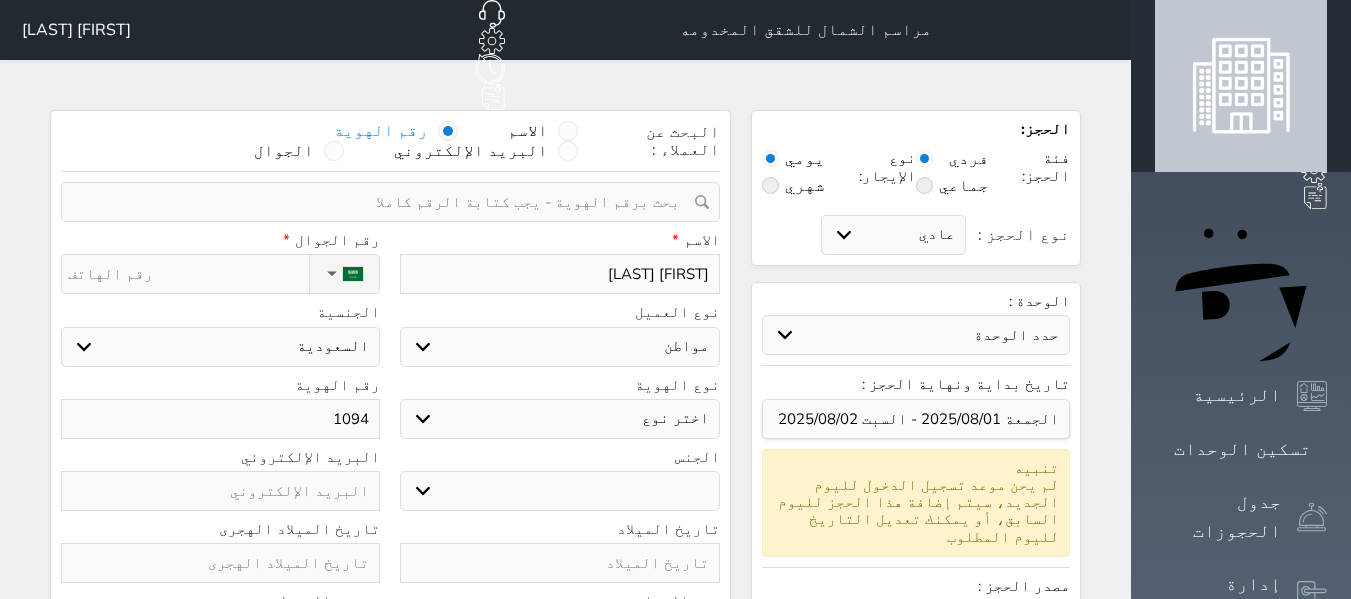 select 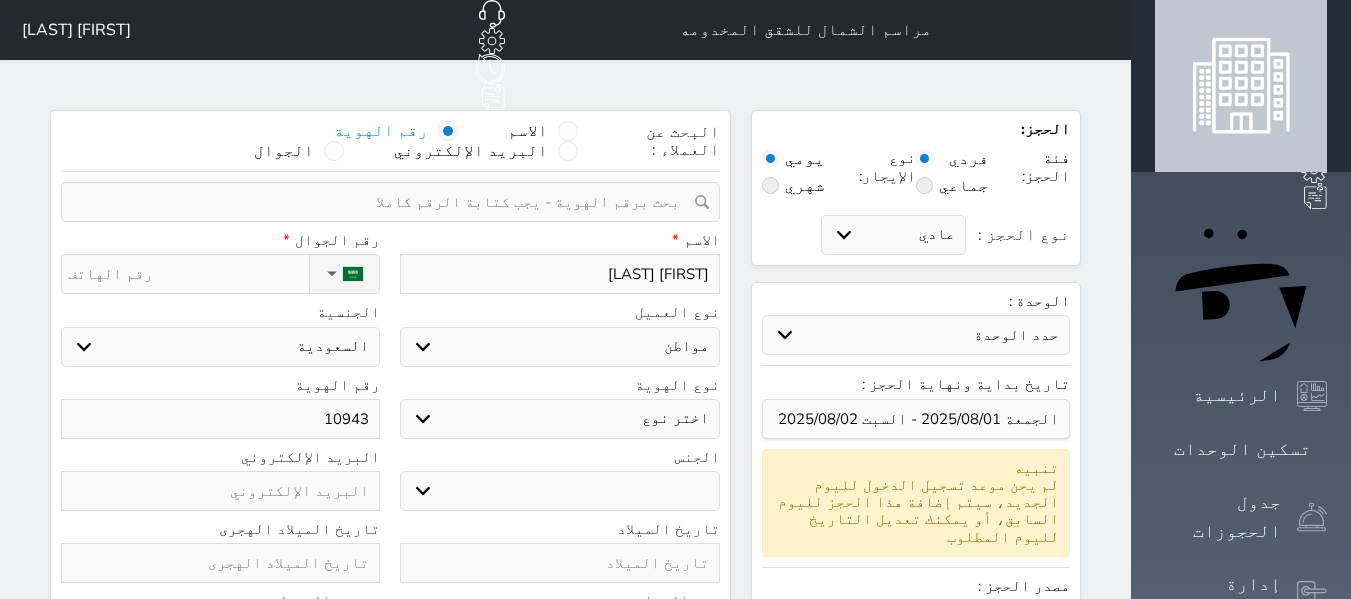 select 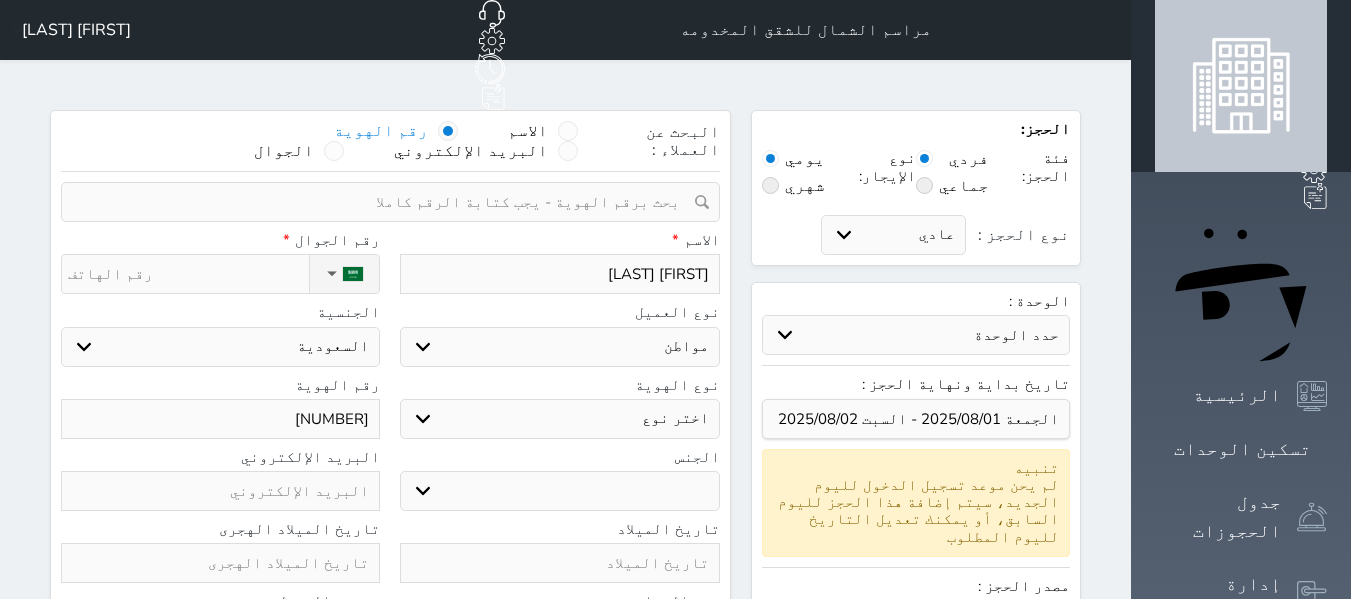 select 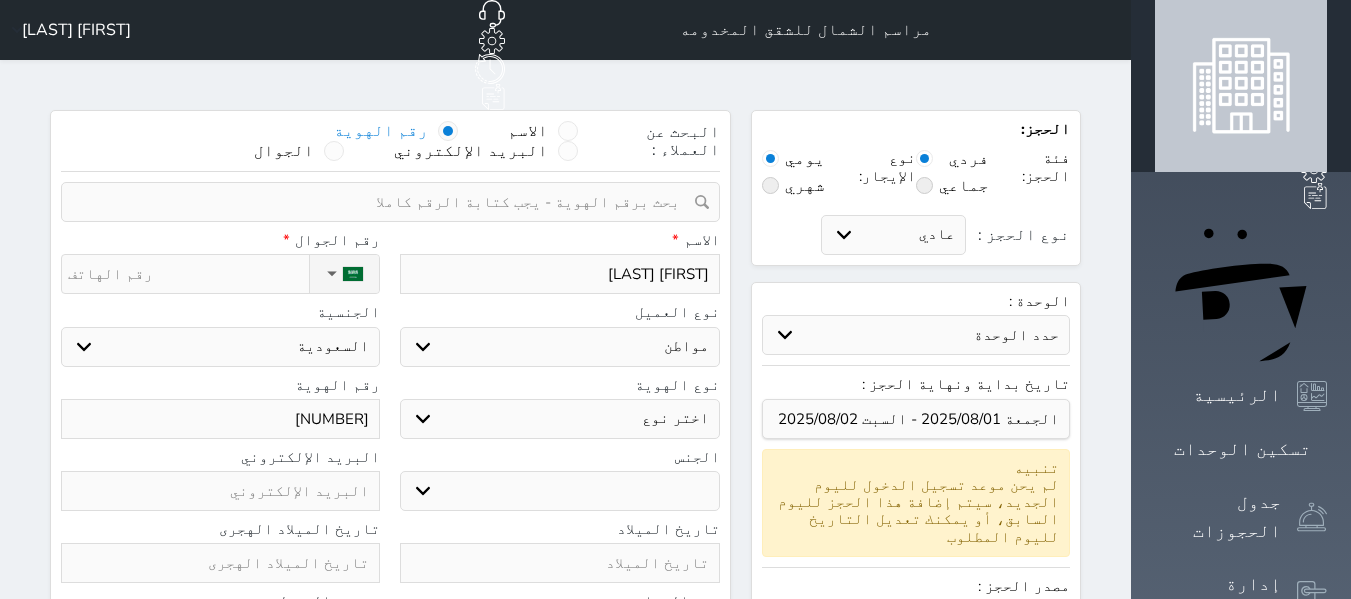 type on "[NUMBER]" 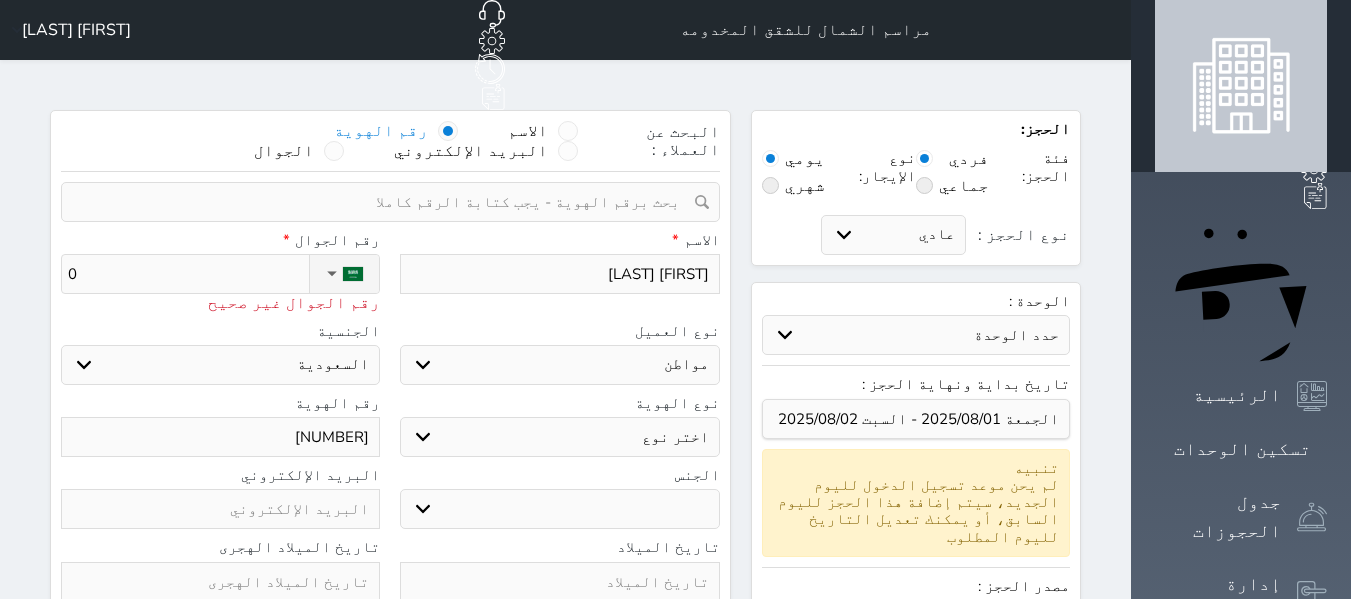 type on "05" 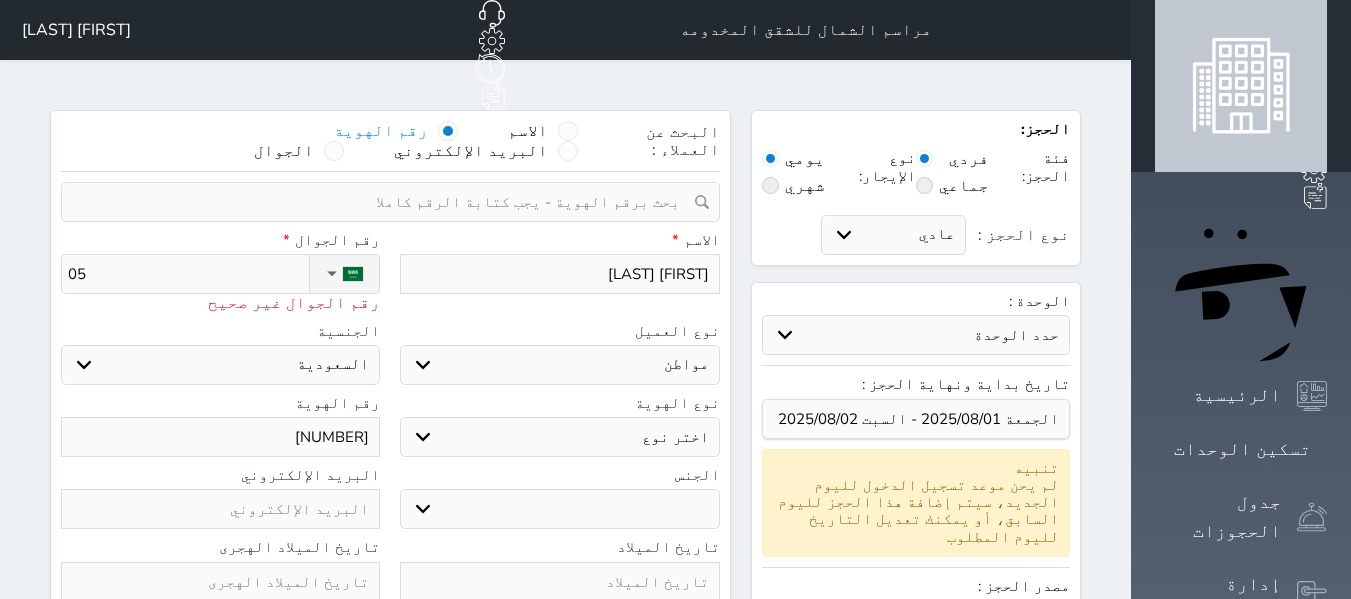 type on "059" 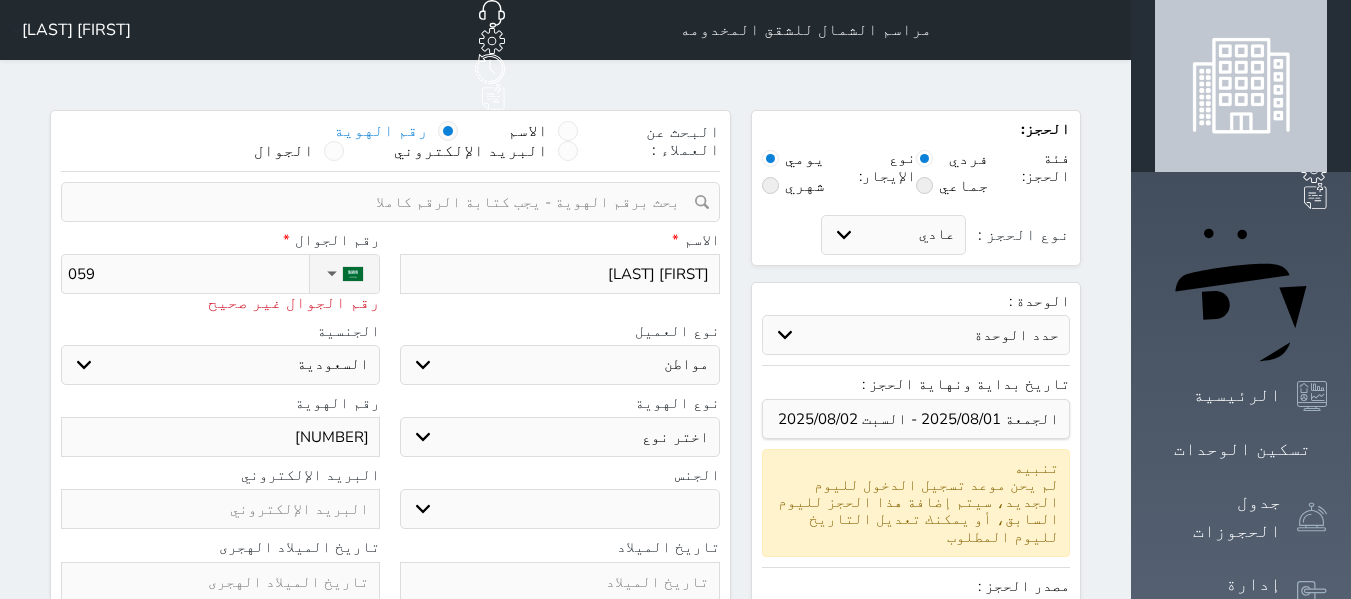 type on "05" 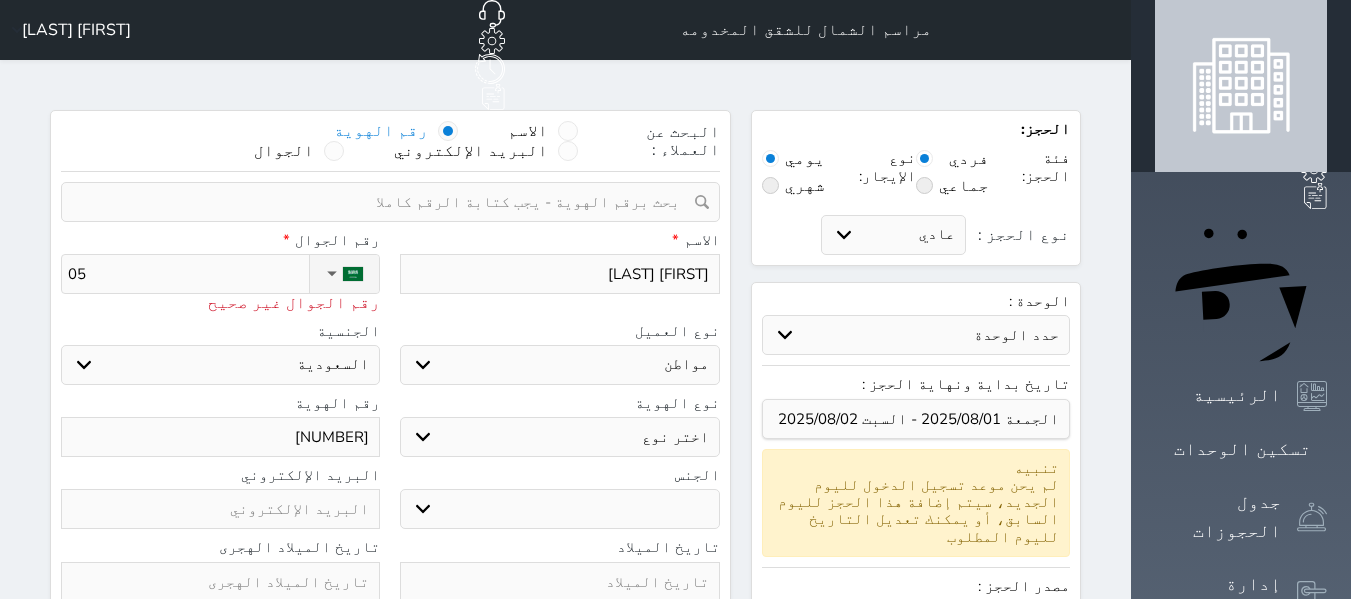 type on "053" 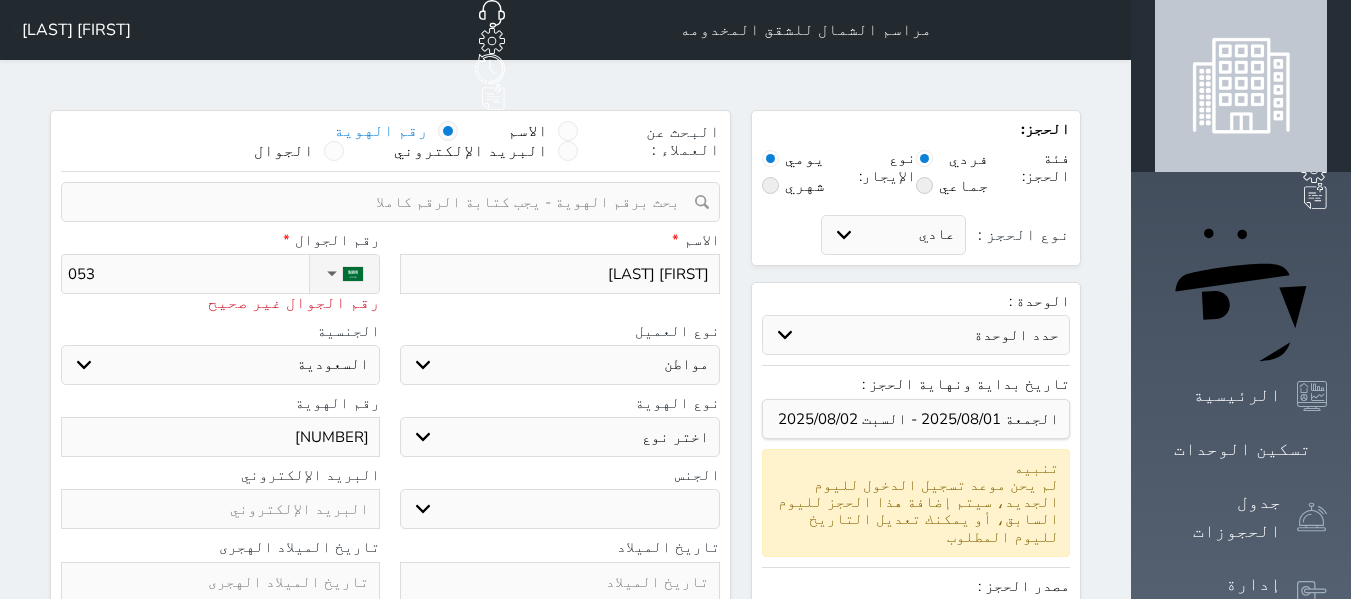 type on "0531" 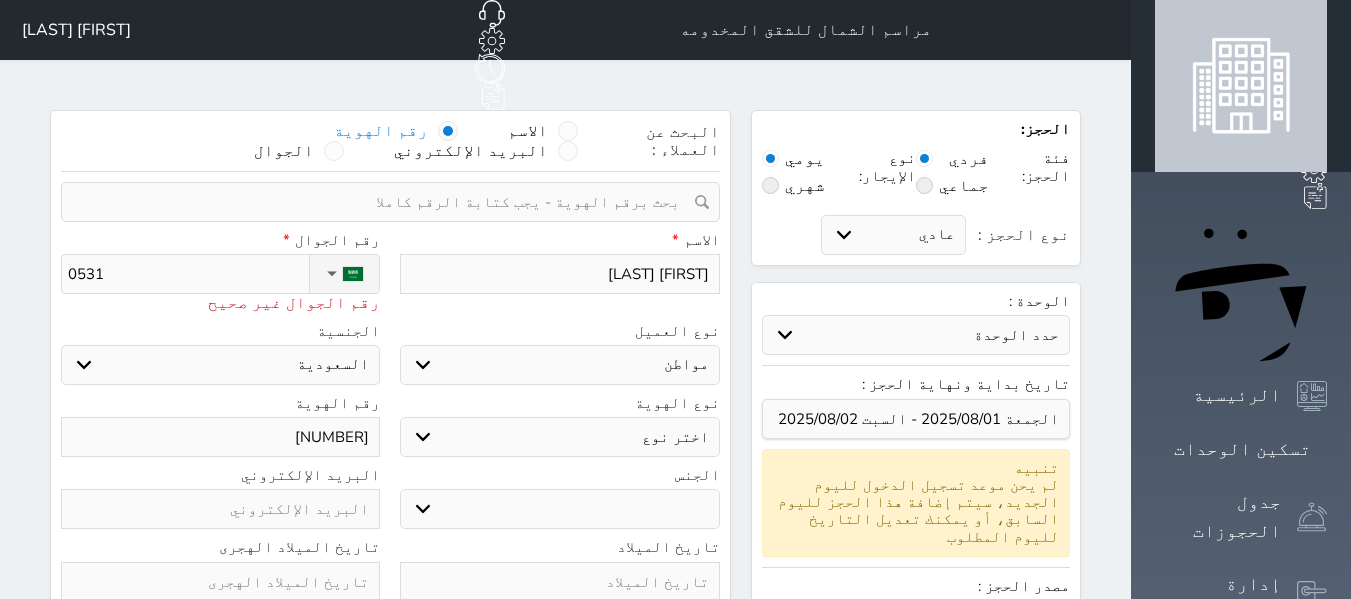 type on "[NUMBER]" 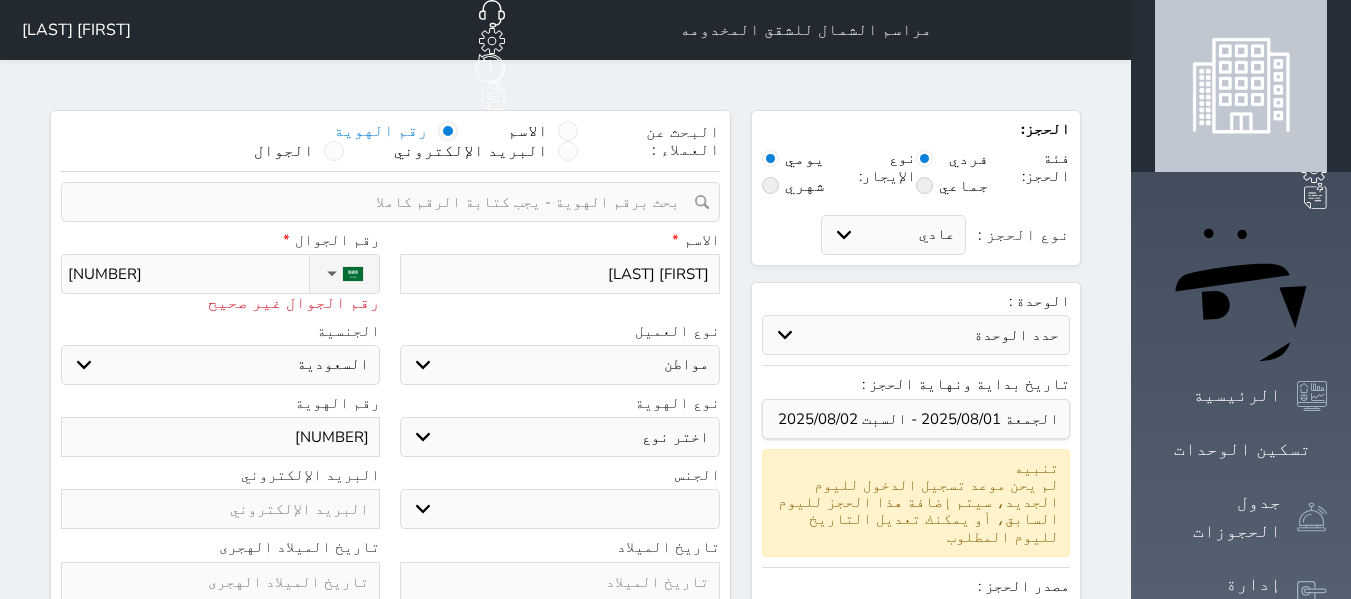 type on "[NUMBER]" 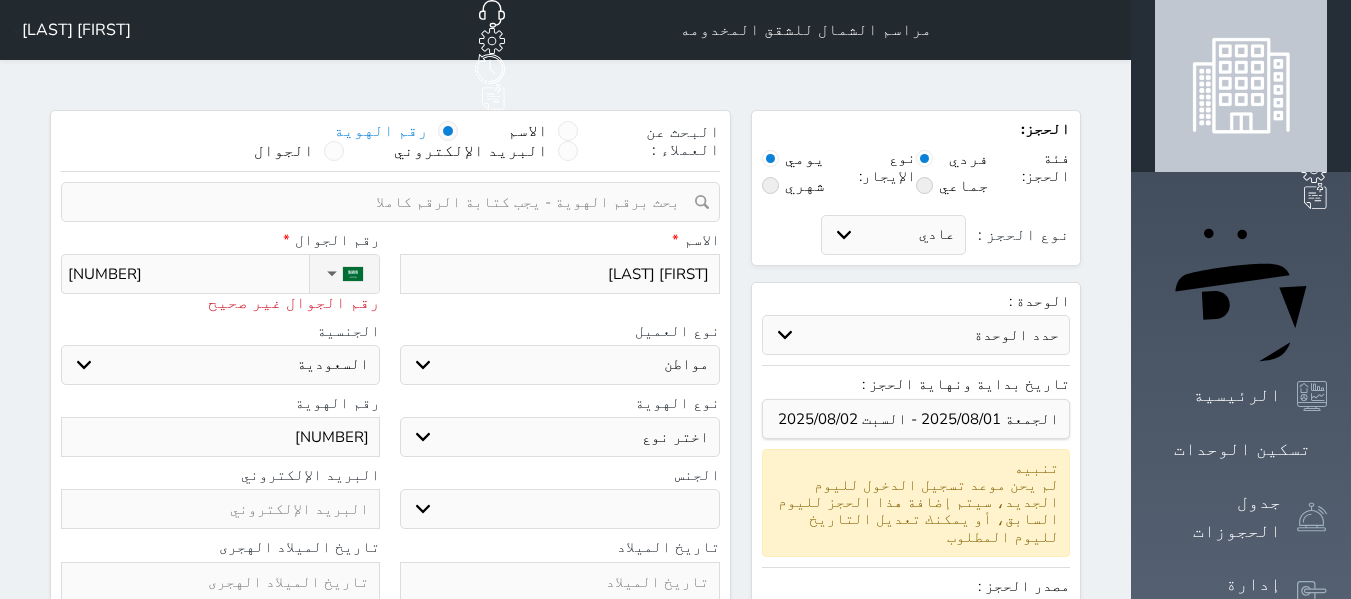 type on "[NUMBER]" 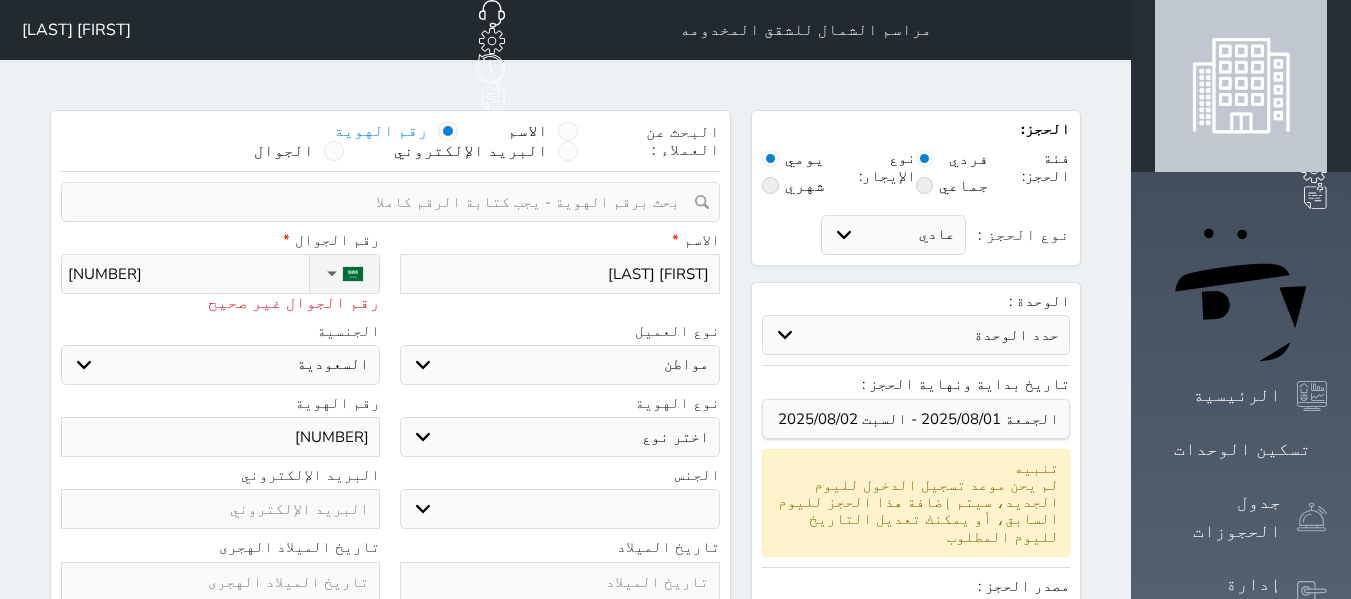 type on "[NUMBER]" 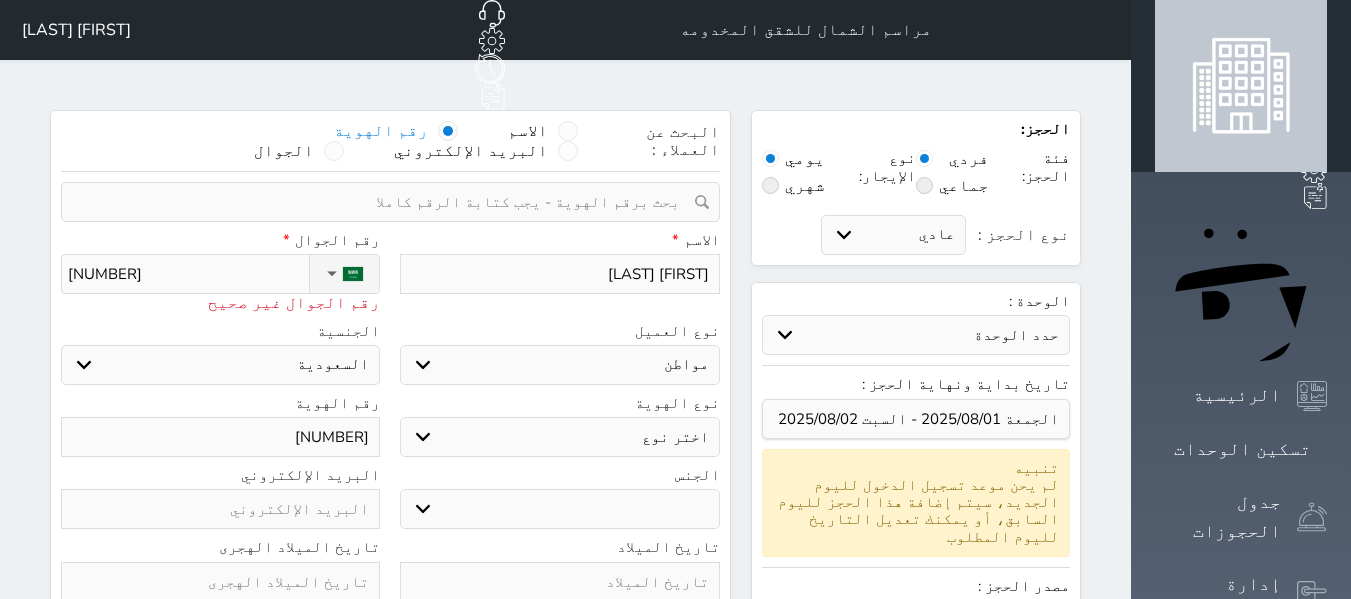 type on "[NUMBER]" 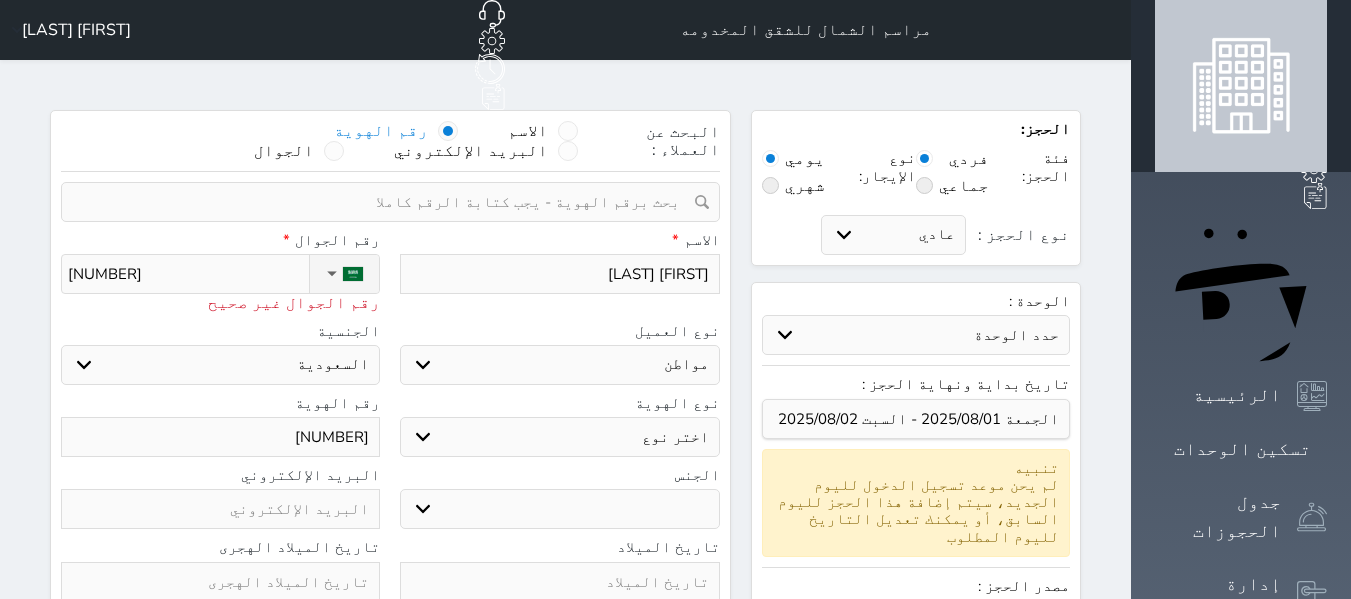 type on "[PHONE]" 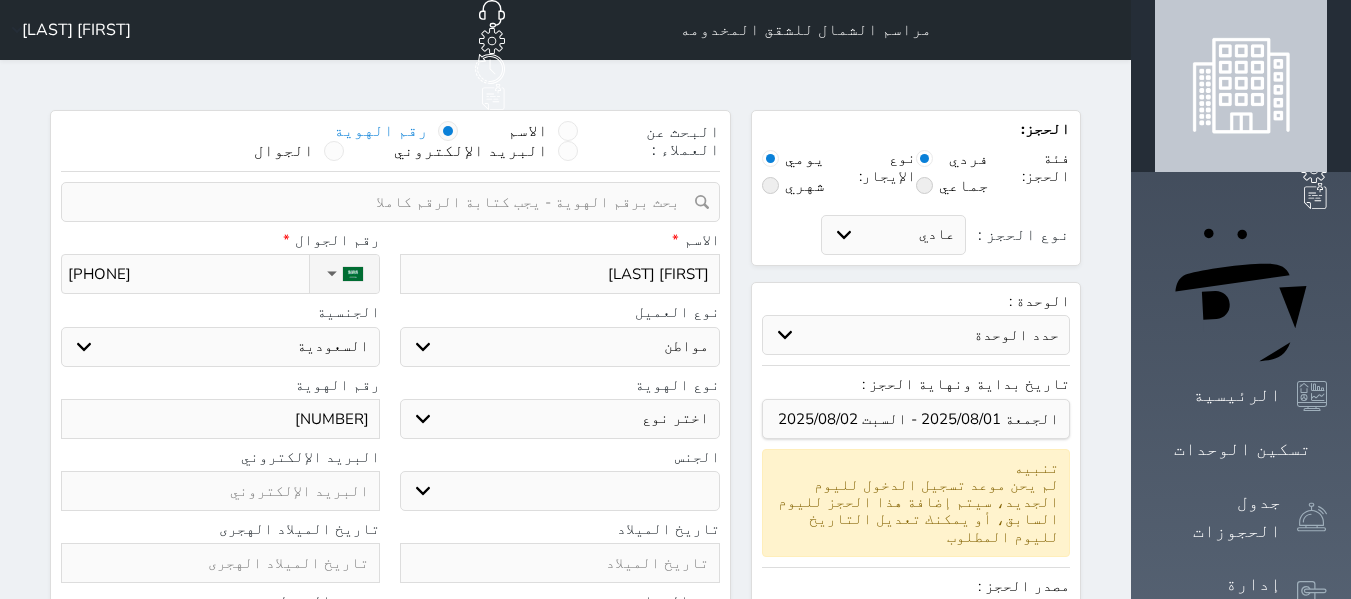 type on "[PHONE]" 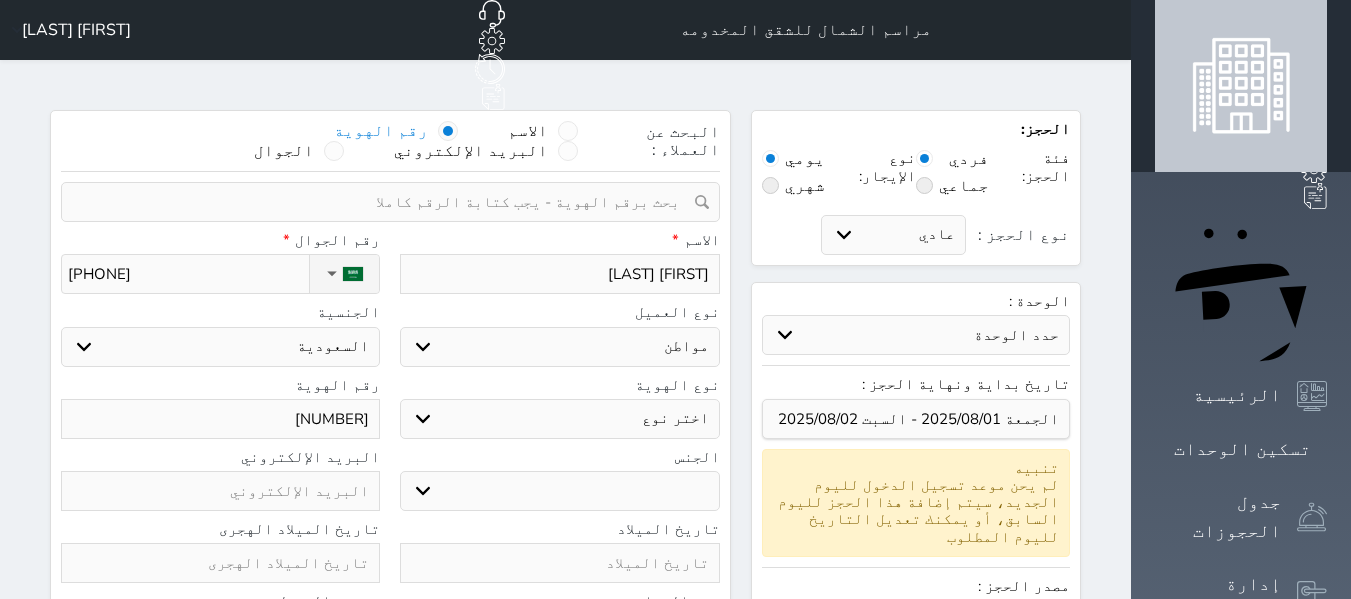 click on "اختر نوع   هوية وطنية هوية عائلية جواز السفر" at bounding box center [559, 419] 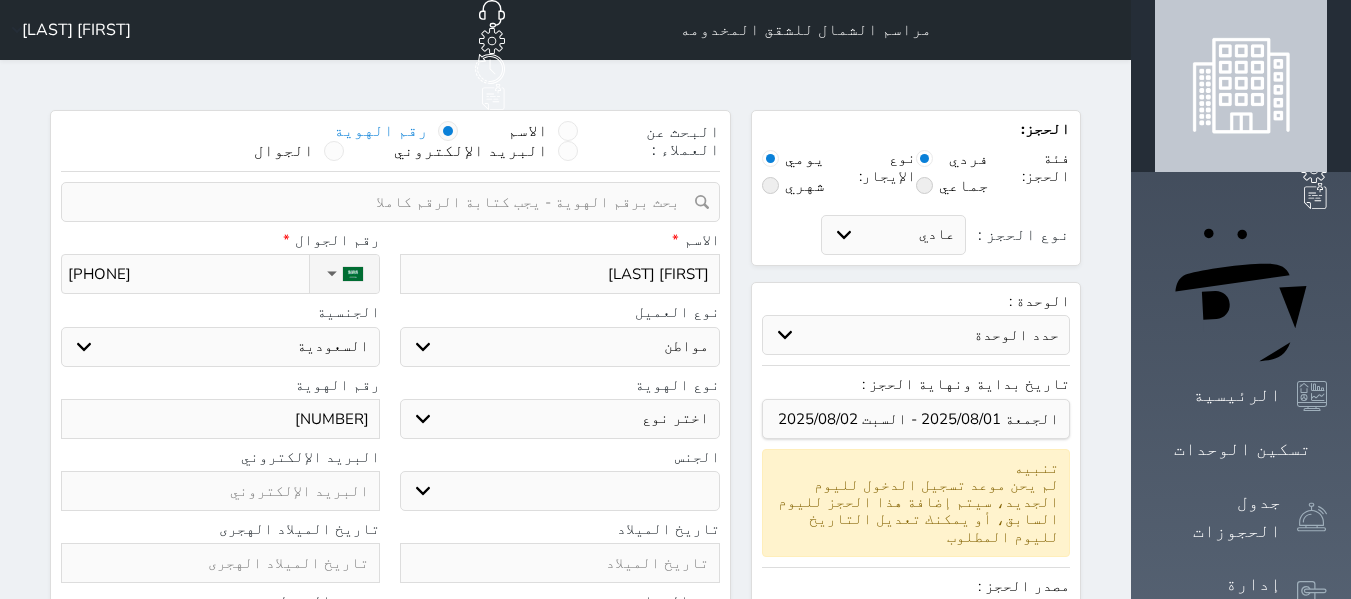 select on "1" 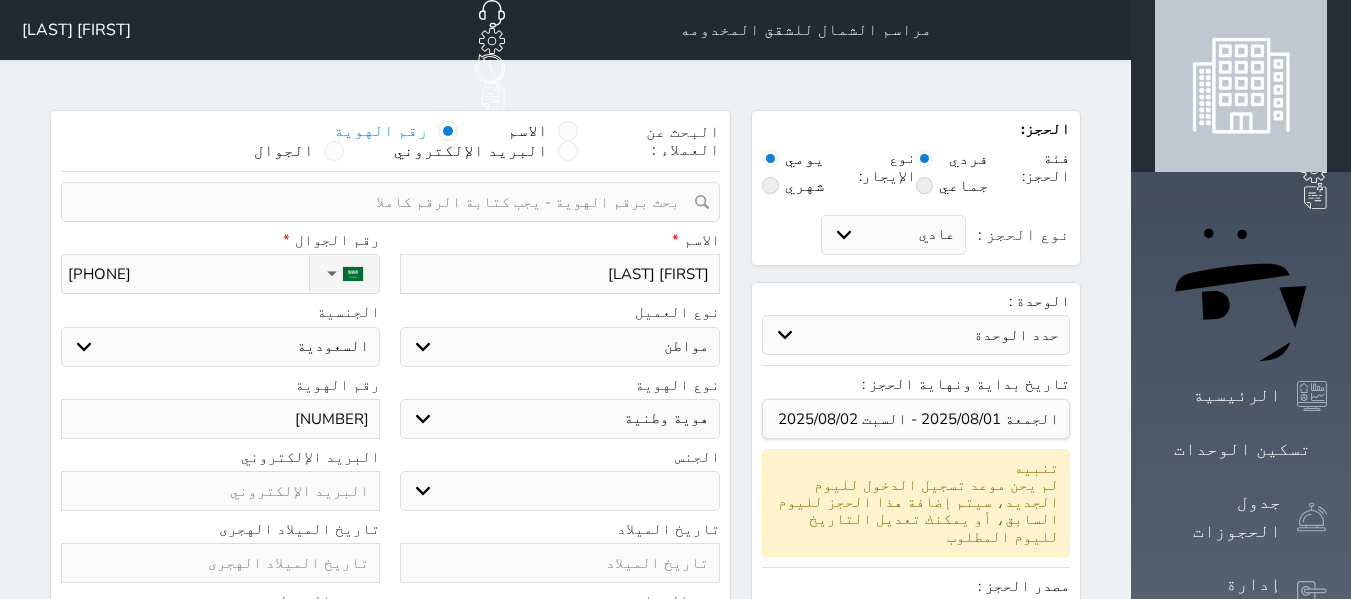 click on "اختر نوع   هوية وطنية هوية عائلية جواز السفر" at bounding box center [559, 419] 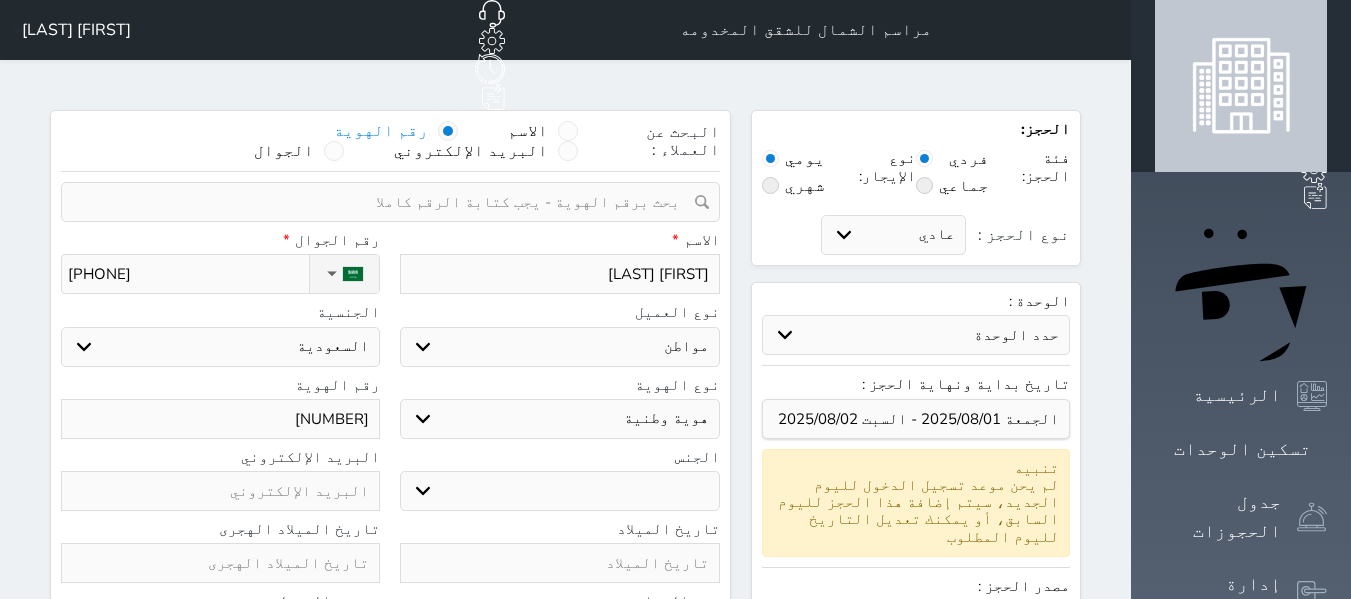 drag, startPoint x: 488, startPoint y: 470, endPoint x: 483, endPoint y: 461, distance: 10.29563 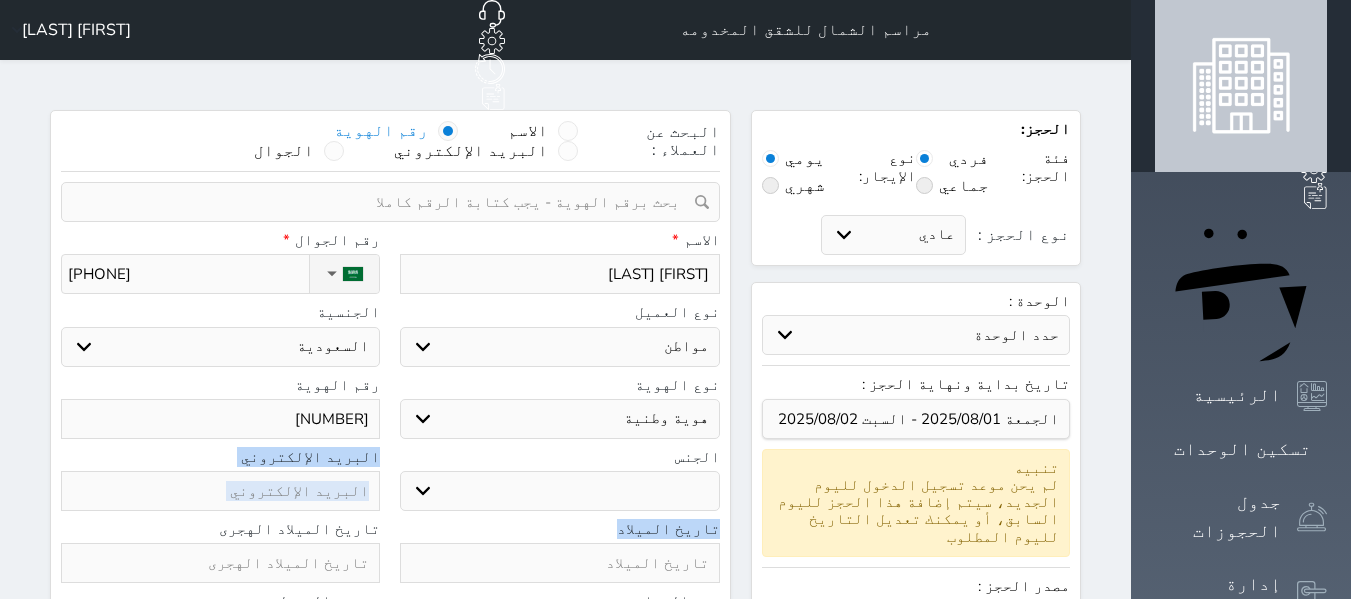 click on "ذكر   انثى" at bounding box center [559, 491] 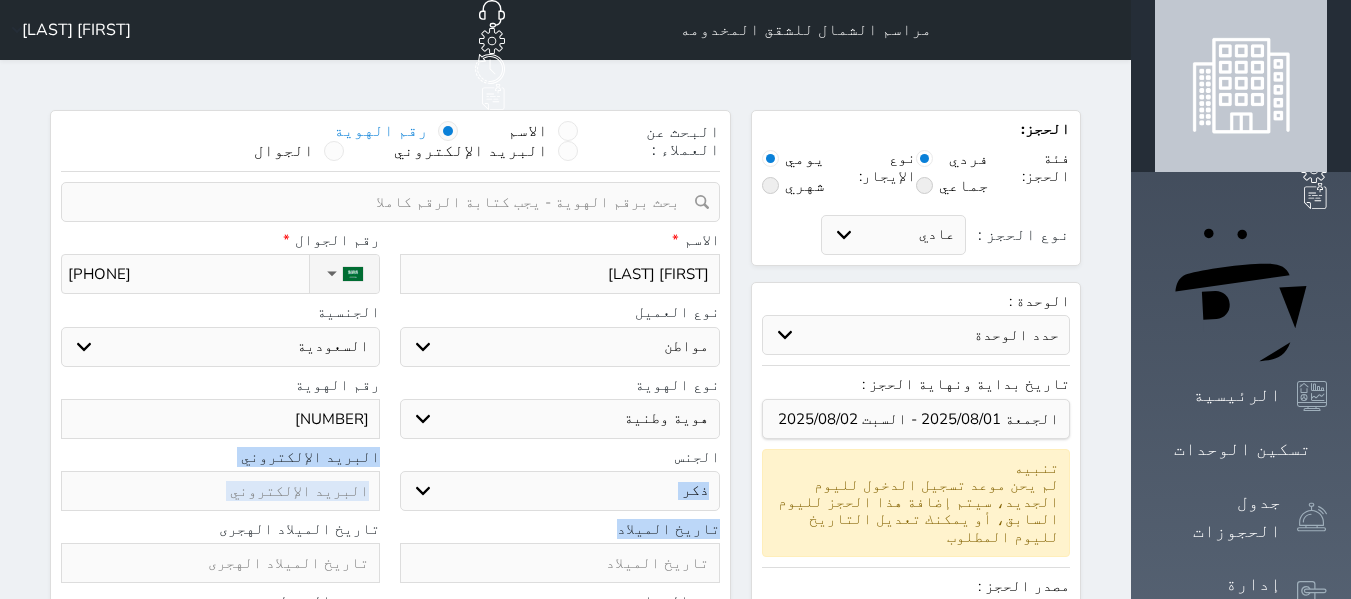 click on "ذكر   انثى" at bounding box center (559, 491) 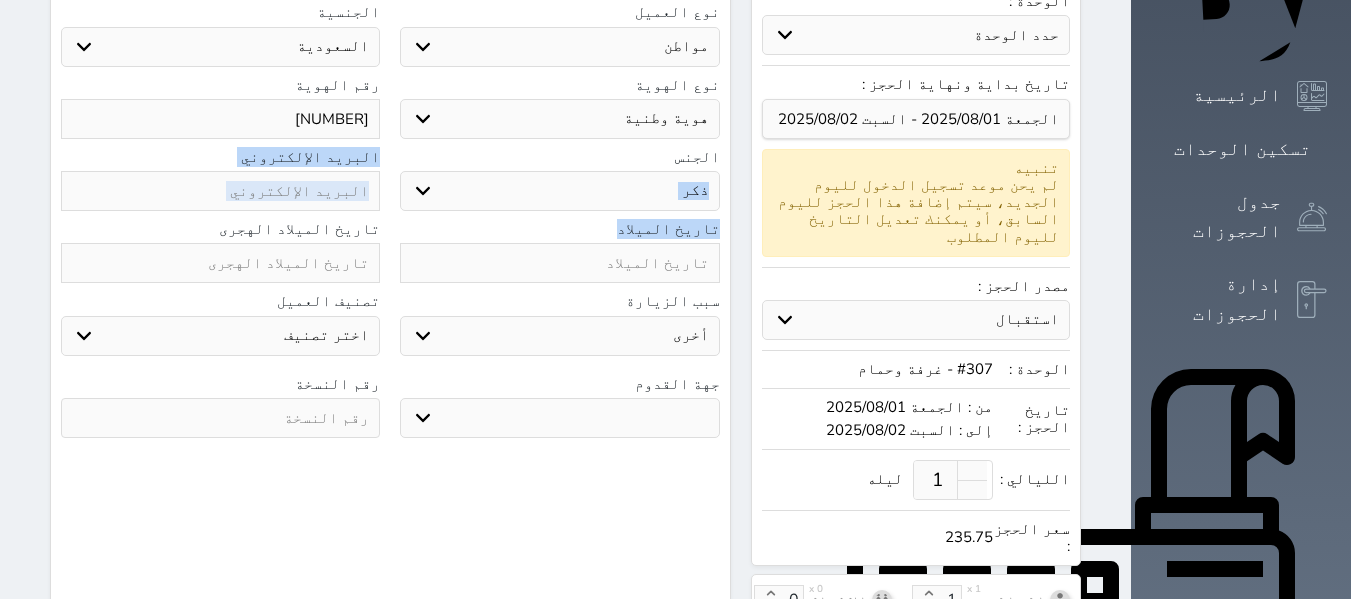 click on "اختر تصنيف
مميز
خاص
غير مرغوب فيه" at bounding box center (220, 336) 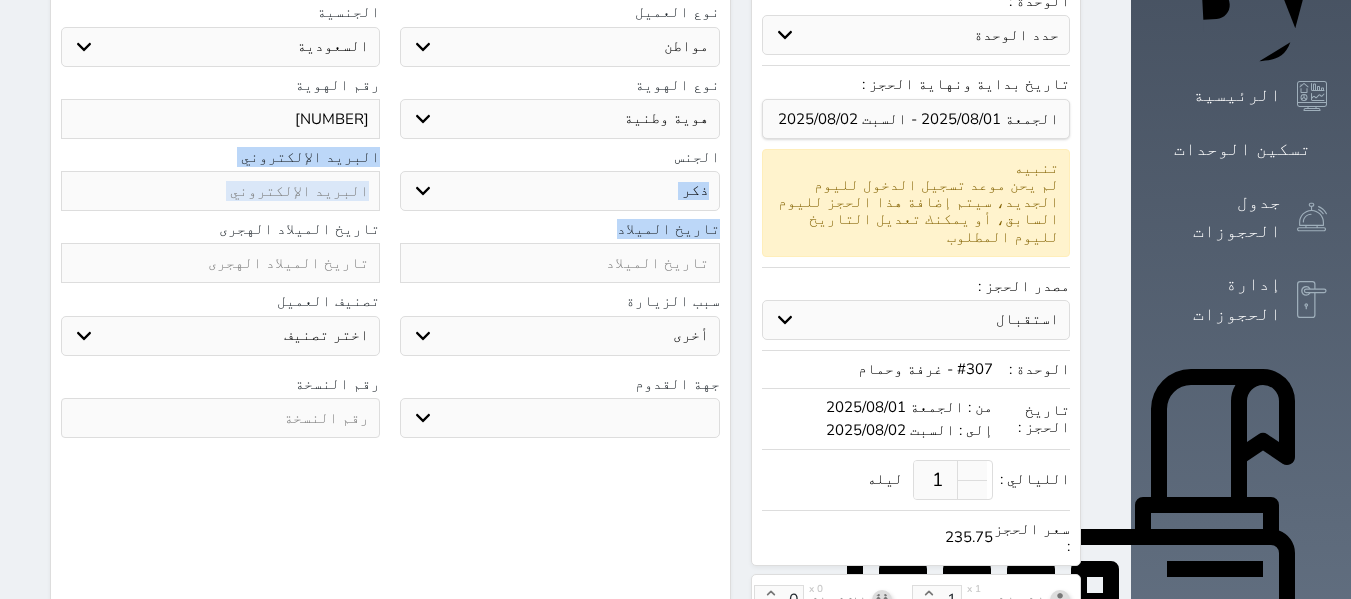 select on "5943" 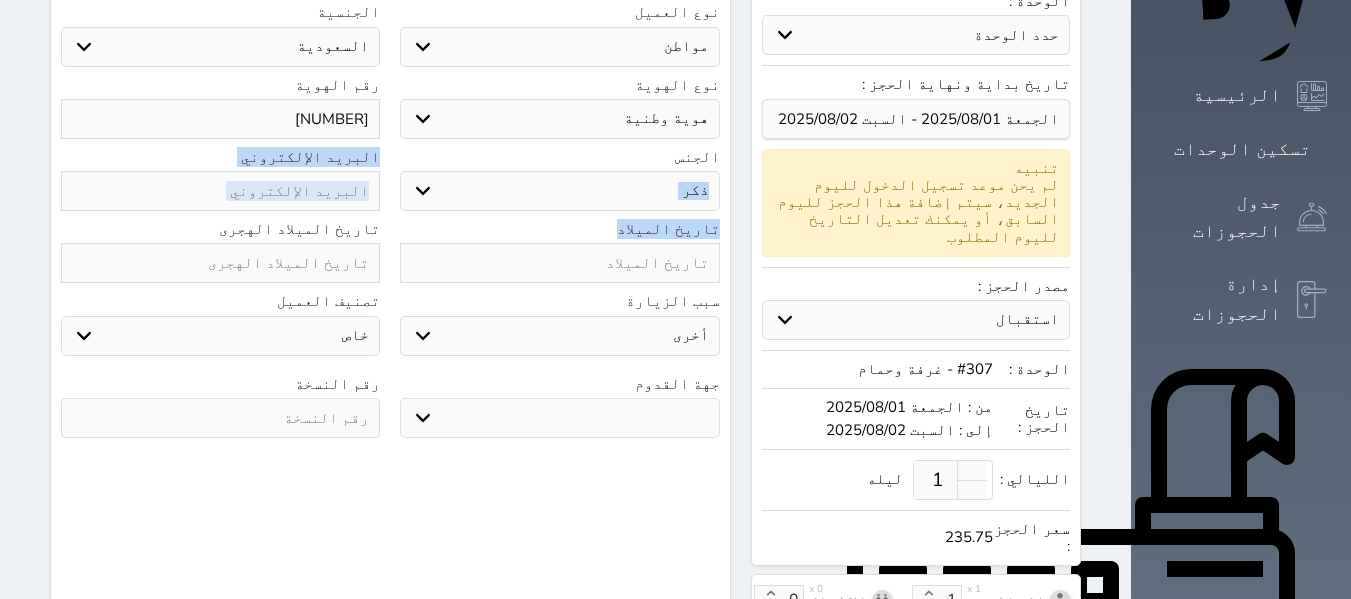 click on "اختر تصنيف
مميز
خاص
غير مرغوب فيه" at bounding box center [220, 336] 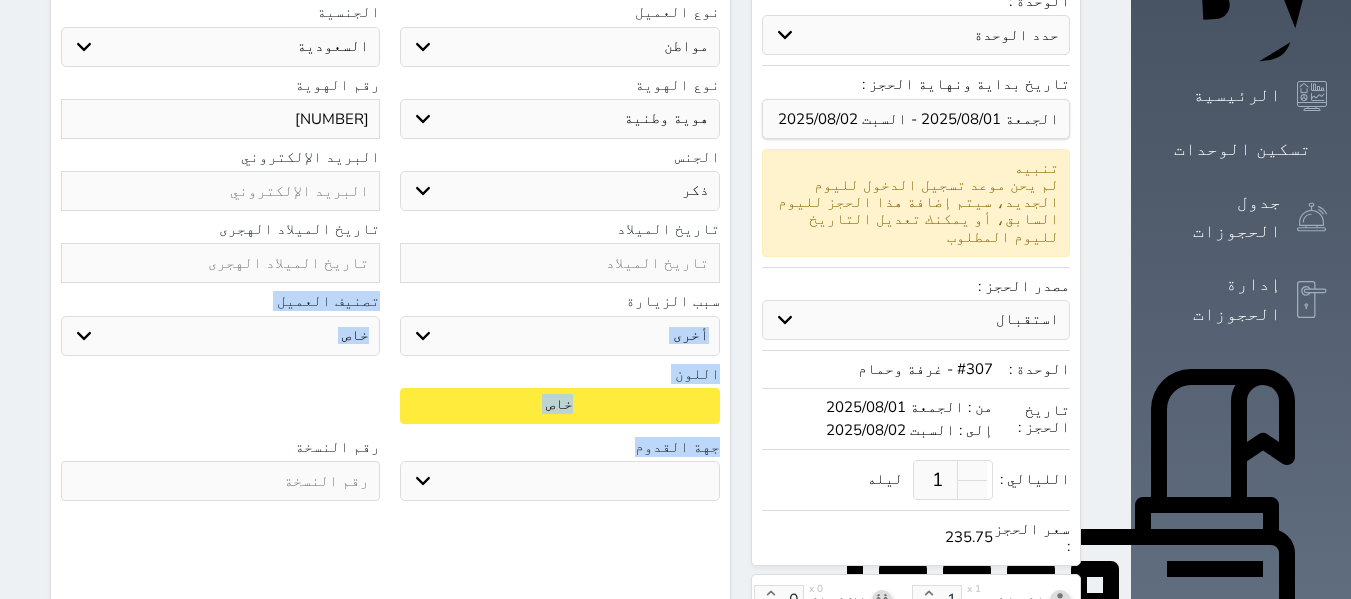 drag, startPoint x: 490, startPoint y: 396, endPoint x: 490, endPoint y: 420, distance: 24 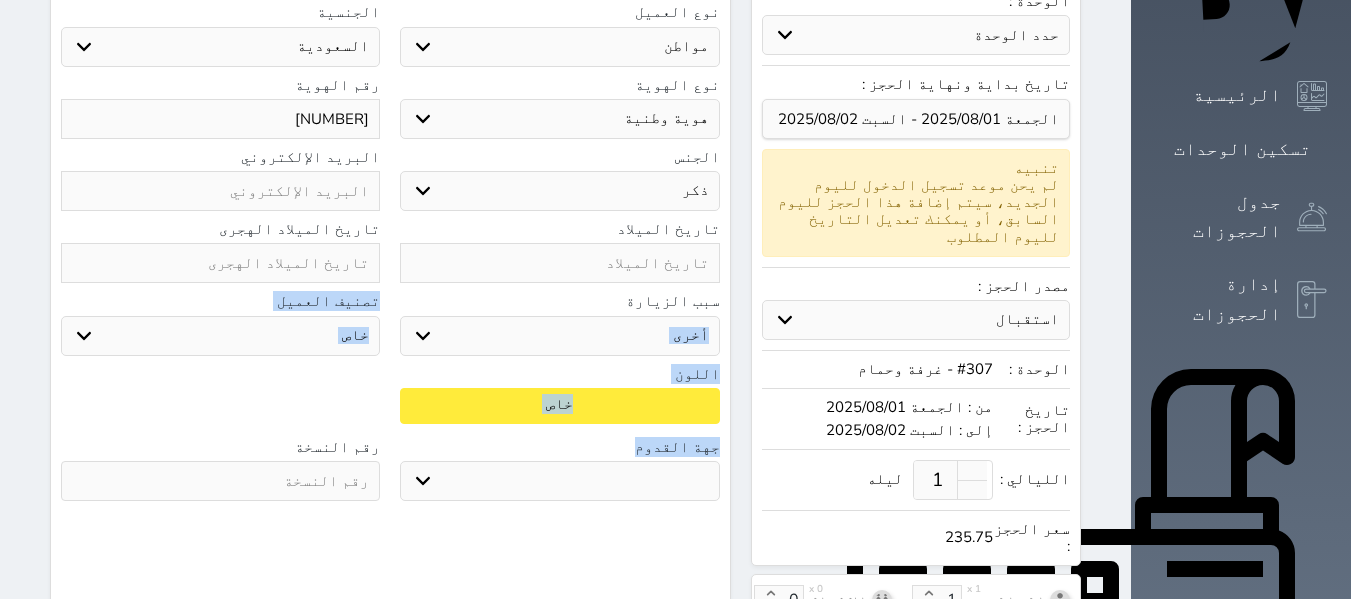 click on "ملاحظات                           سجل حجوزات العميل [FIRST] [LAST]                    إجمالى رصيد العميل : 0 ريال     رقم الحجز   الوحدة   من   إلى   نوع الحجز   الرصيد   الاجرائات         النتائج  : من (  ) - إلى  (  )   العدد  :              سجل الكمبيالات الغير محصلة على العميل [FIRST] [LAST]                  رقم الحجز   المبلغ الكلى    المبلغ المحصل    المبلغ المتبقى    تاريخ الإستحقاق         النتائج  : من (  ) - إلى  (  )   العدد  :      الاسم *   [FIRST] [LAST]   رقم الجوال *       ▼     Afghanistan (‫افغانستان‬‎)   +93   Albania (Shqipëri)   +355   Algeria (‫الجزائر‬‎)   +213   American Samoa   +1684   Andorra   +376   Angola   +244   Anguilla   +1264   Antigua and Barbuda   +1268   Argentina   +54   Armenia (Հայաստան)   +374" at bounding box center [390, 221] 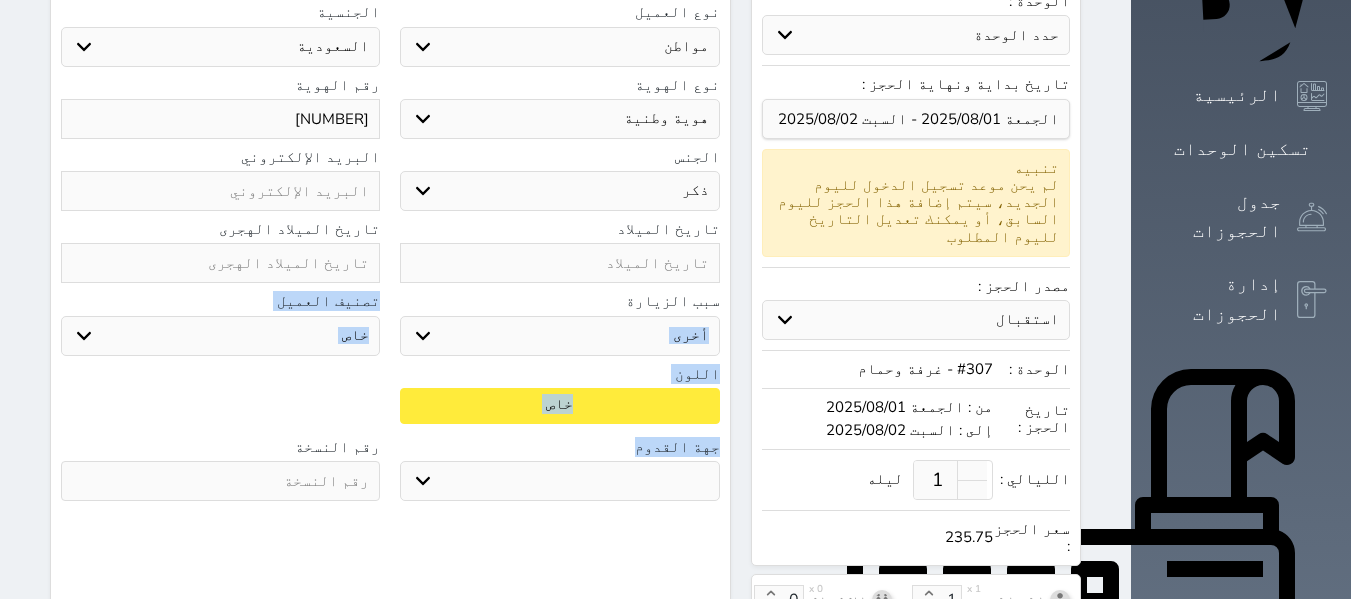 click on "جو بحر ارض" at bounding box center (559, 481) 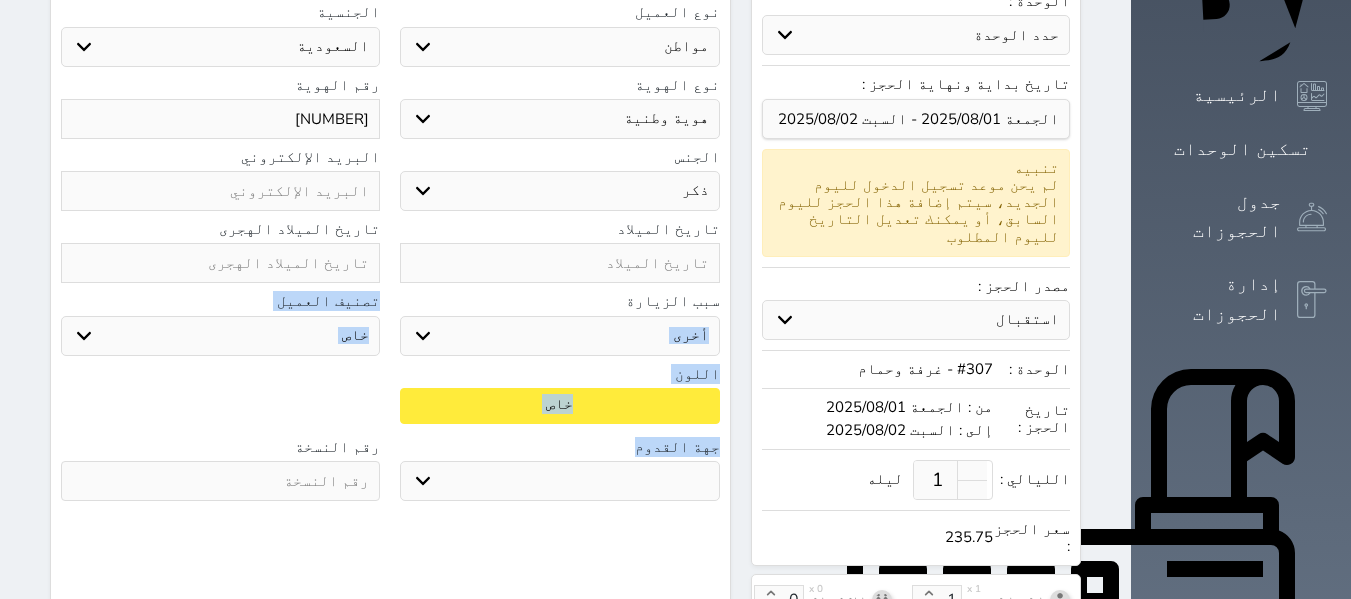 select on "9" 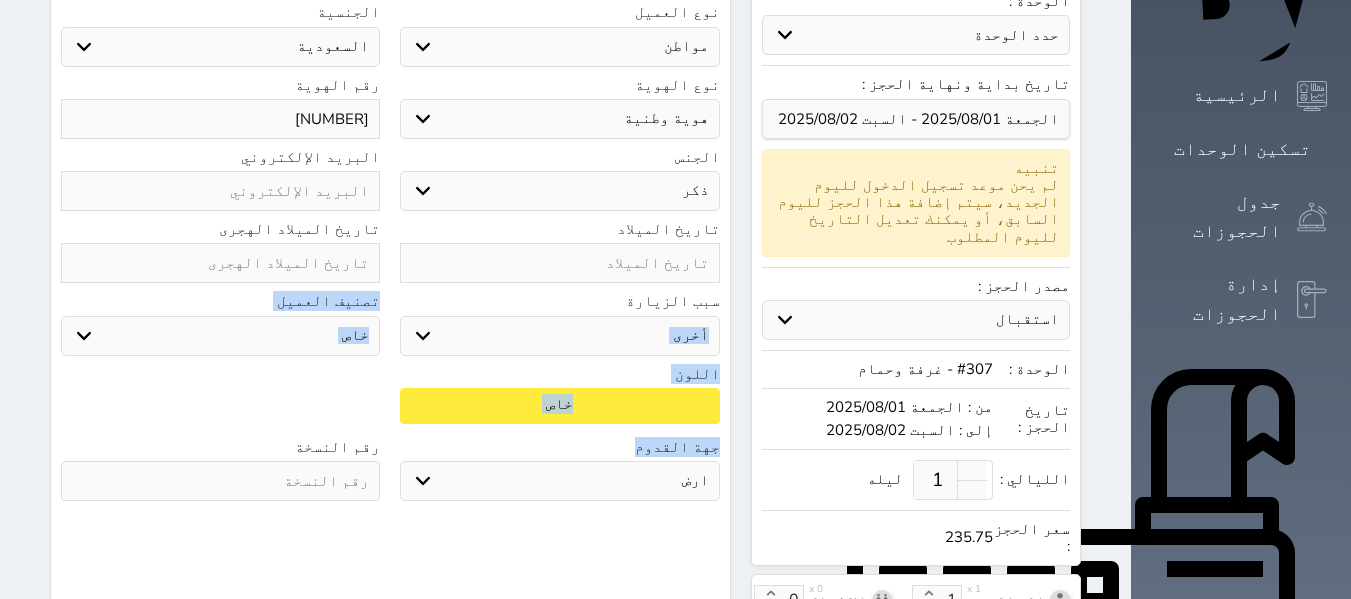 click on "جو بحر ارض" at bounding box center [559, 481] 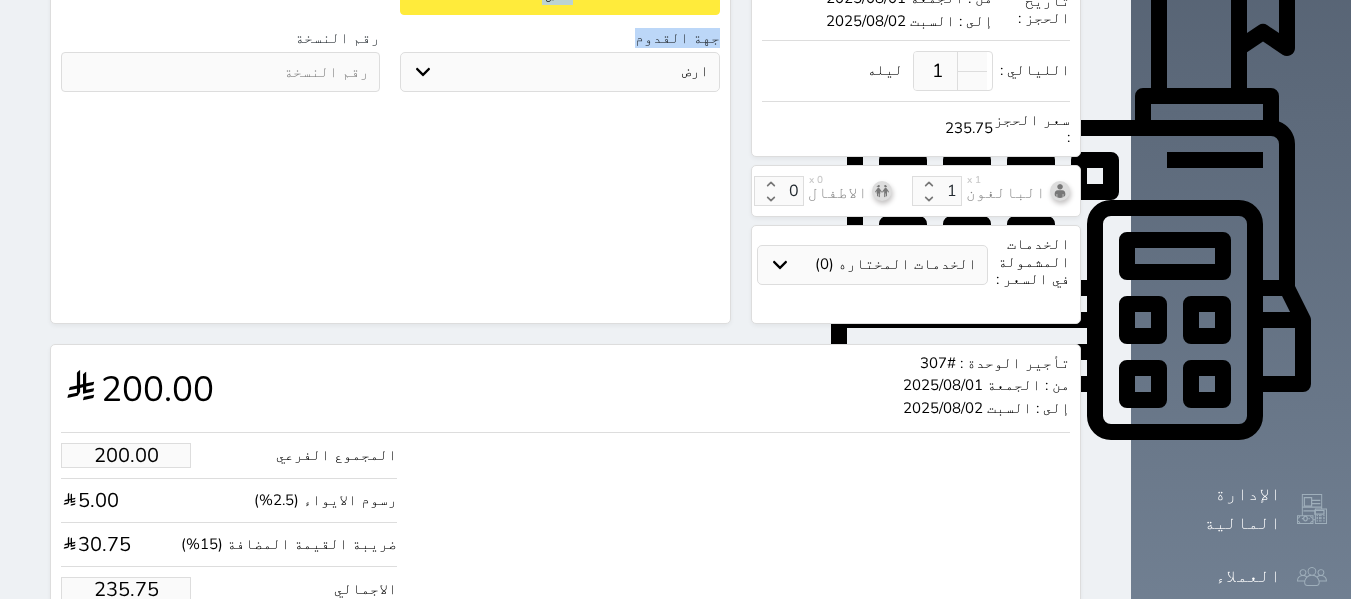 scroll, scrollTop: 712, scrollLeft: 0, axis: vertical 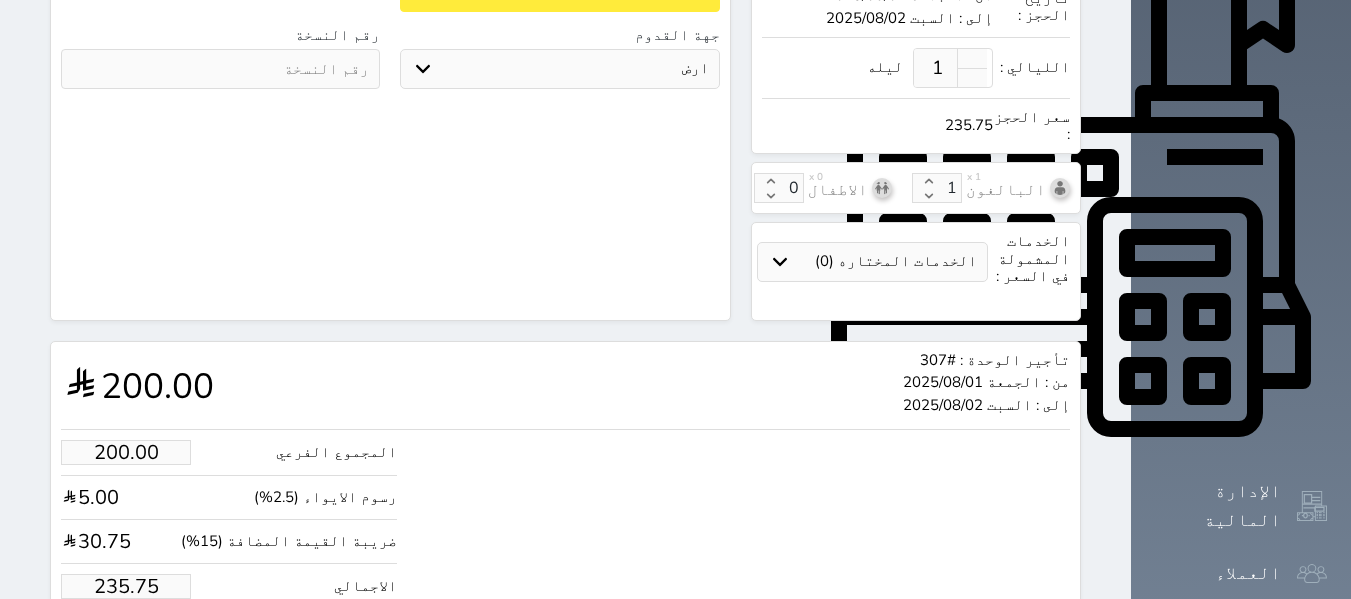 click on "235.75" at bounding box center [126, 586] 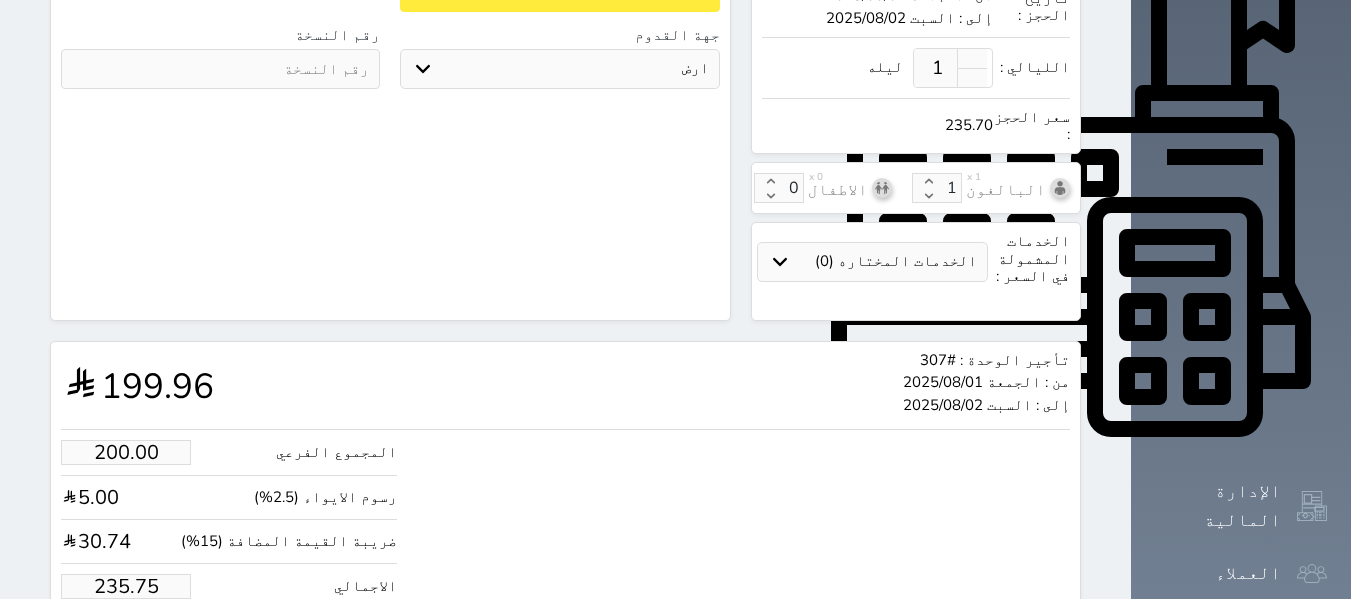 type on "199.96" 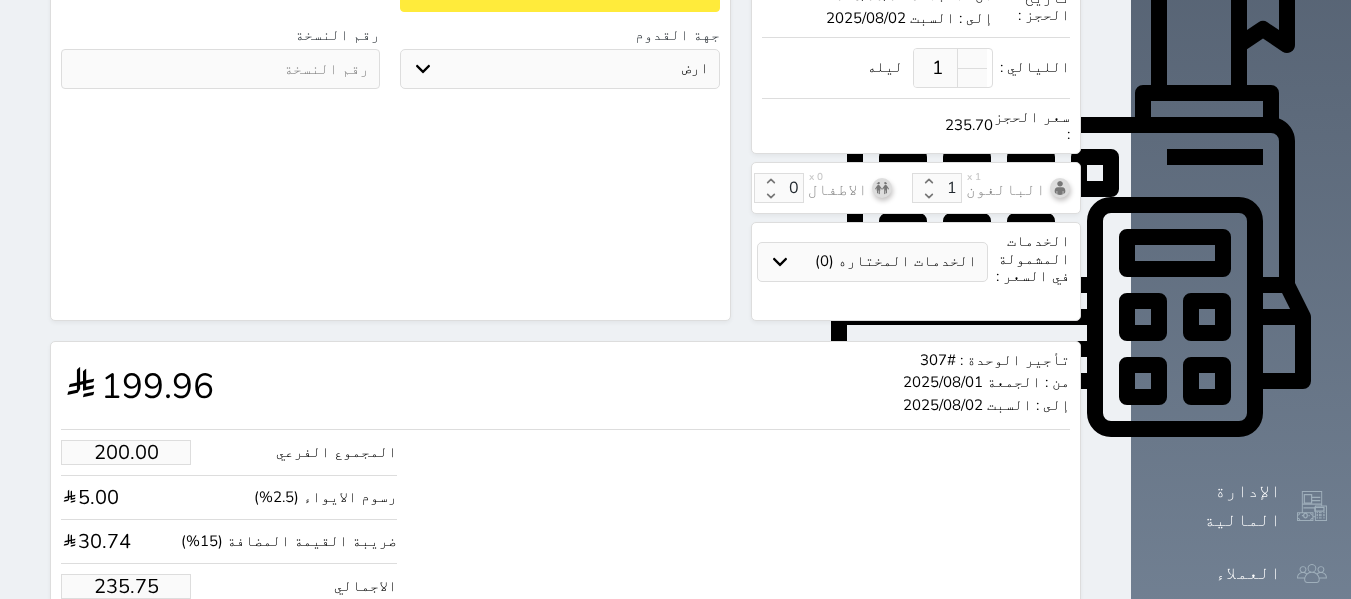 type on "235.7" 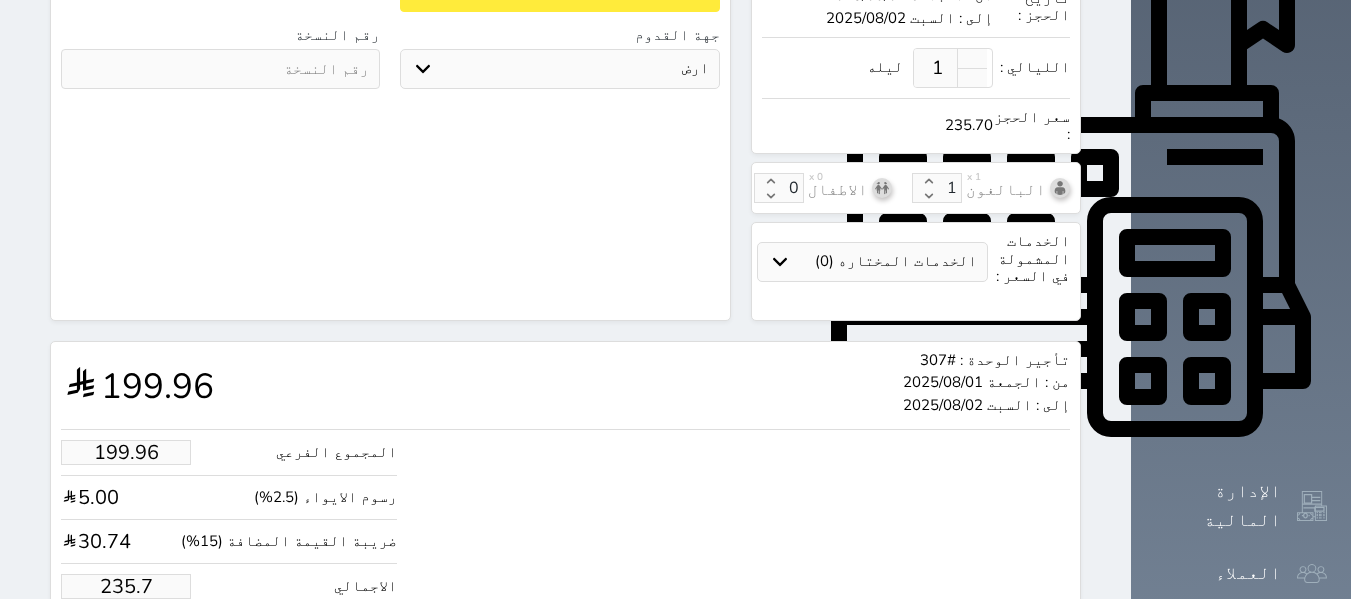 type on "199.36" 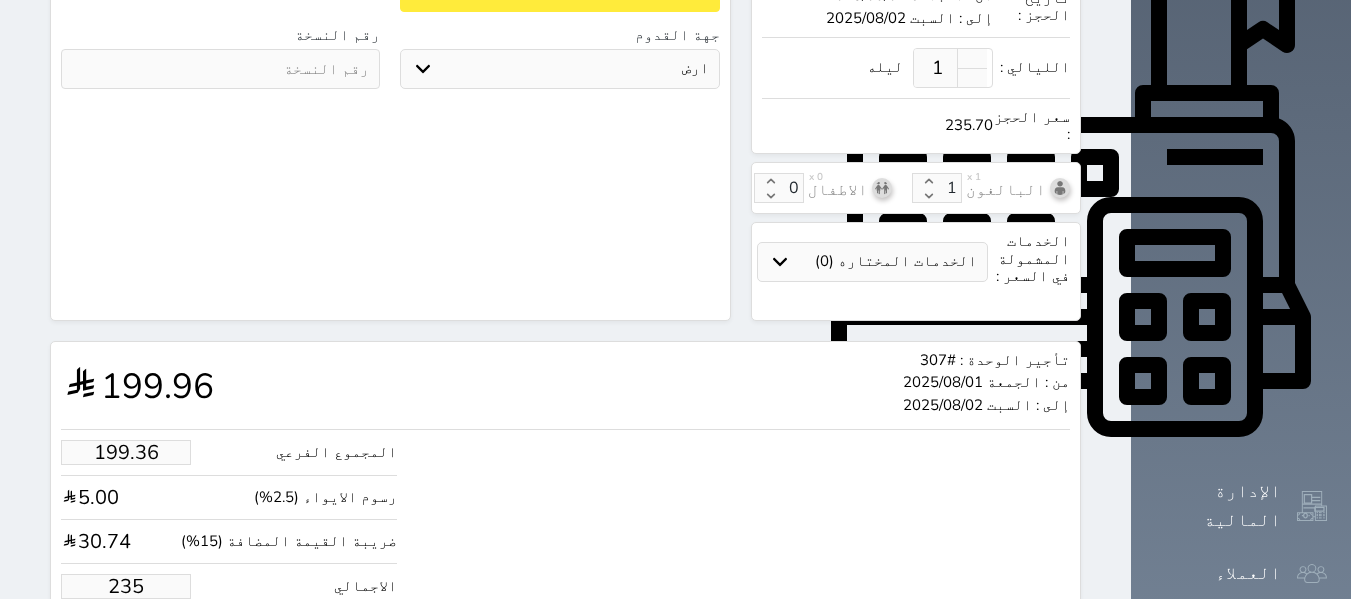 type on "19.51" 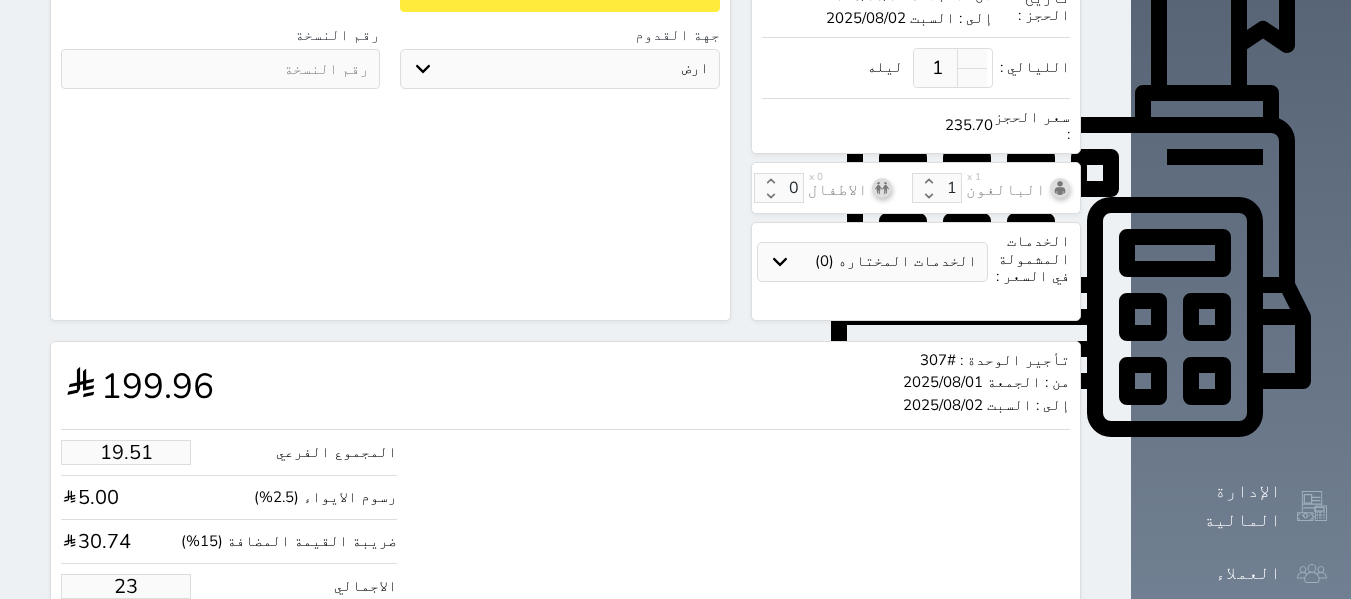 type on "1.70" 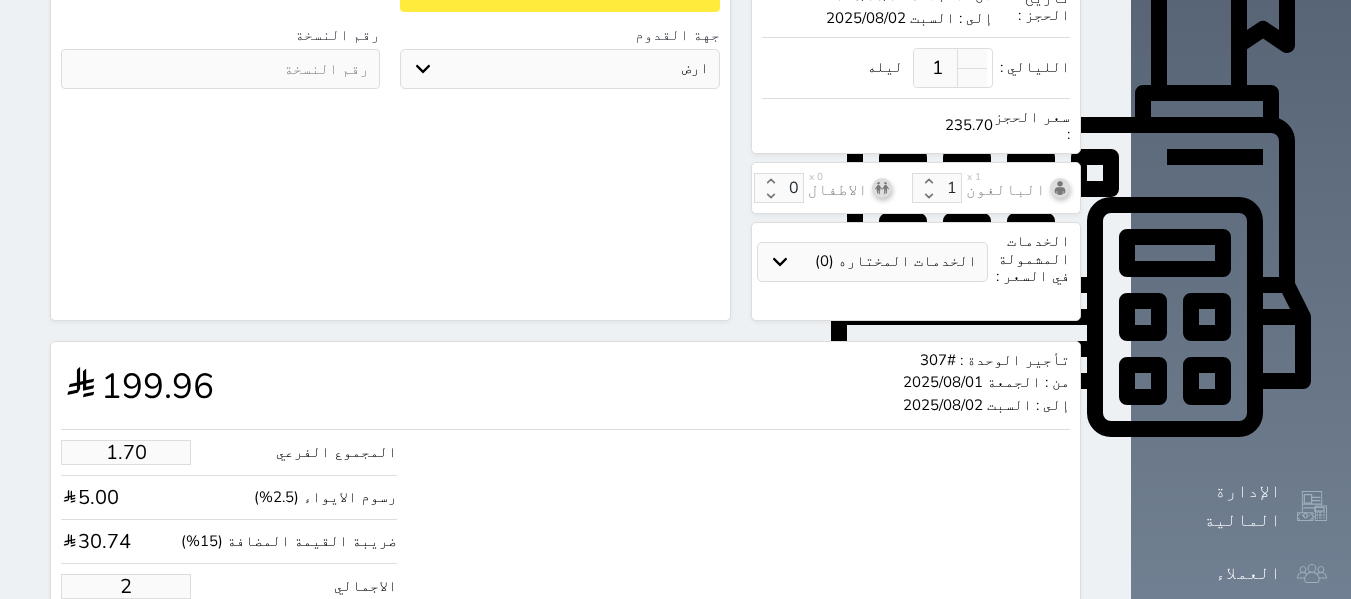 type on "1.17875" 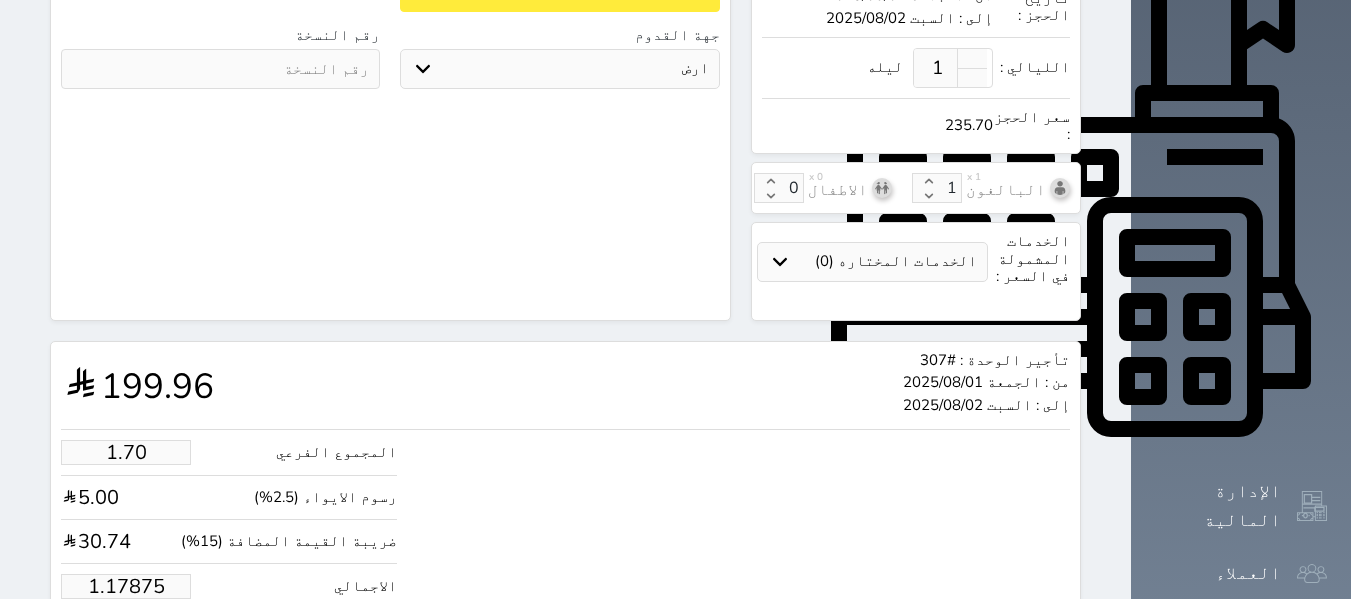 type on "1.00" 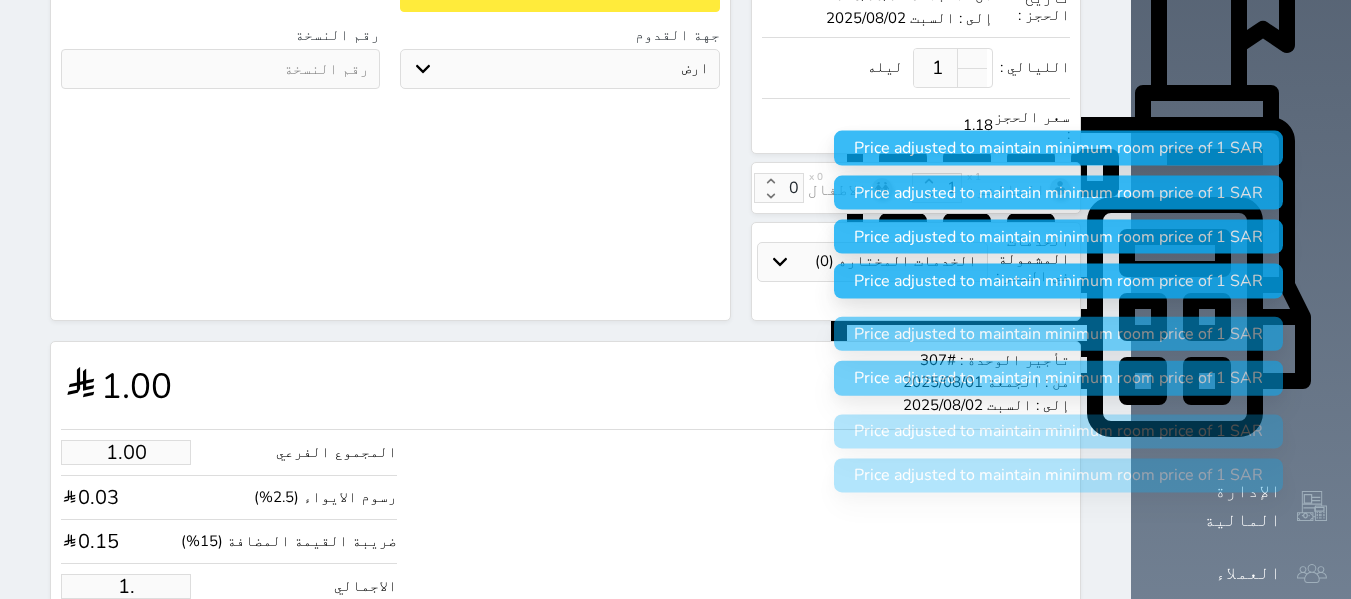 type on "1" 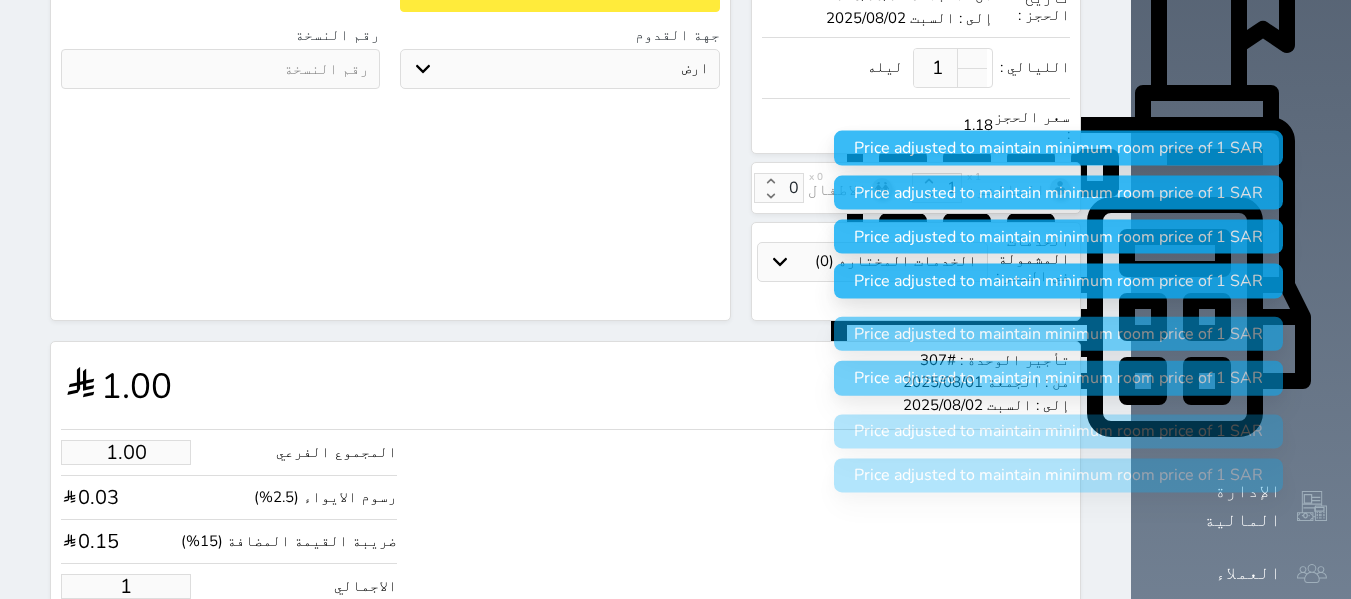 type 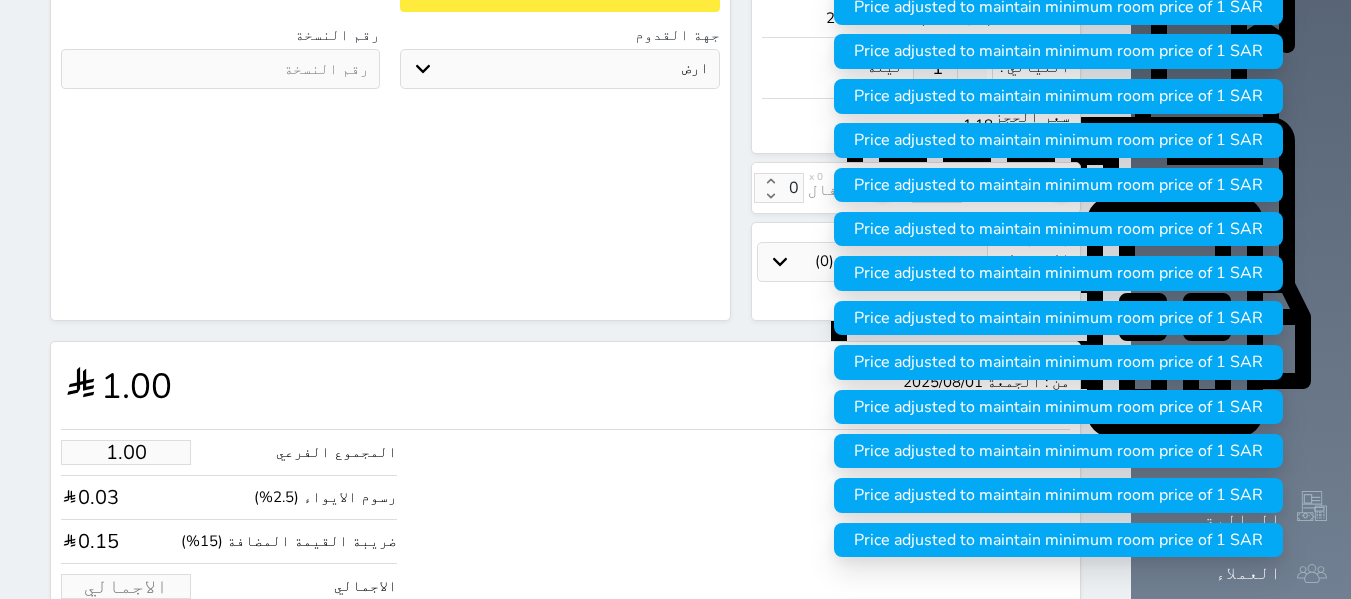 type on "1.70" 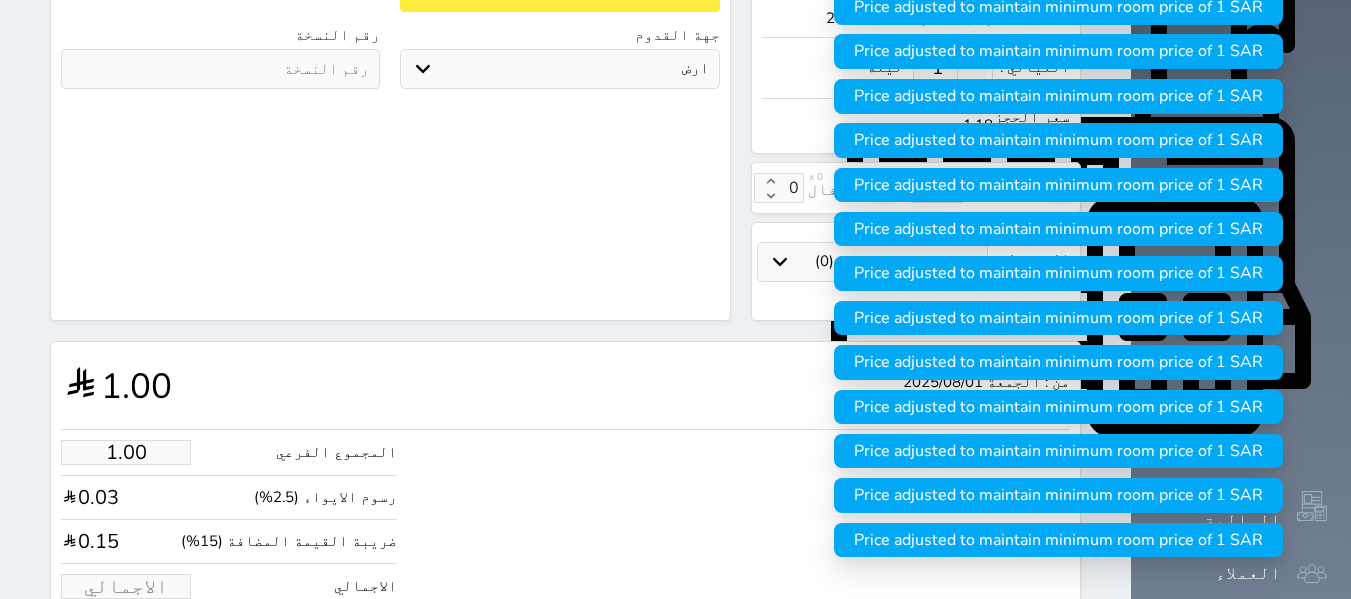type on "2" 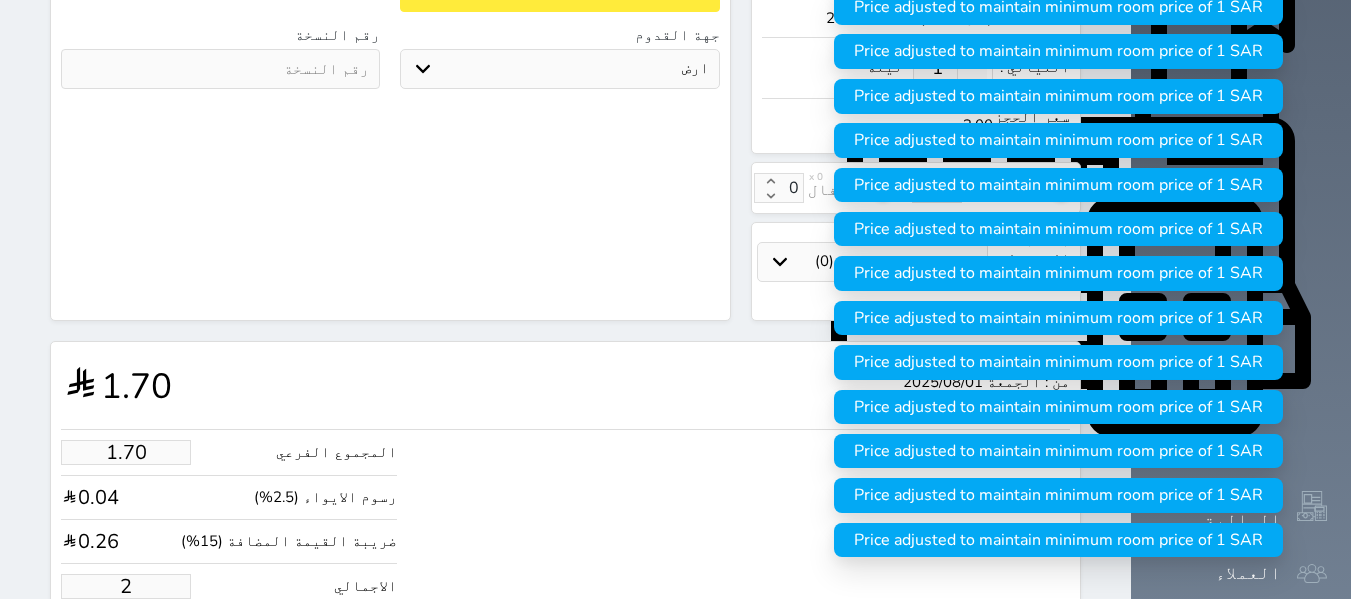 type 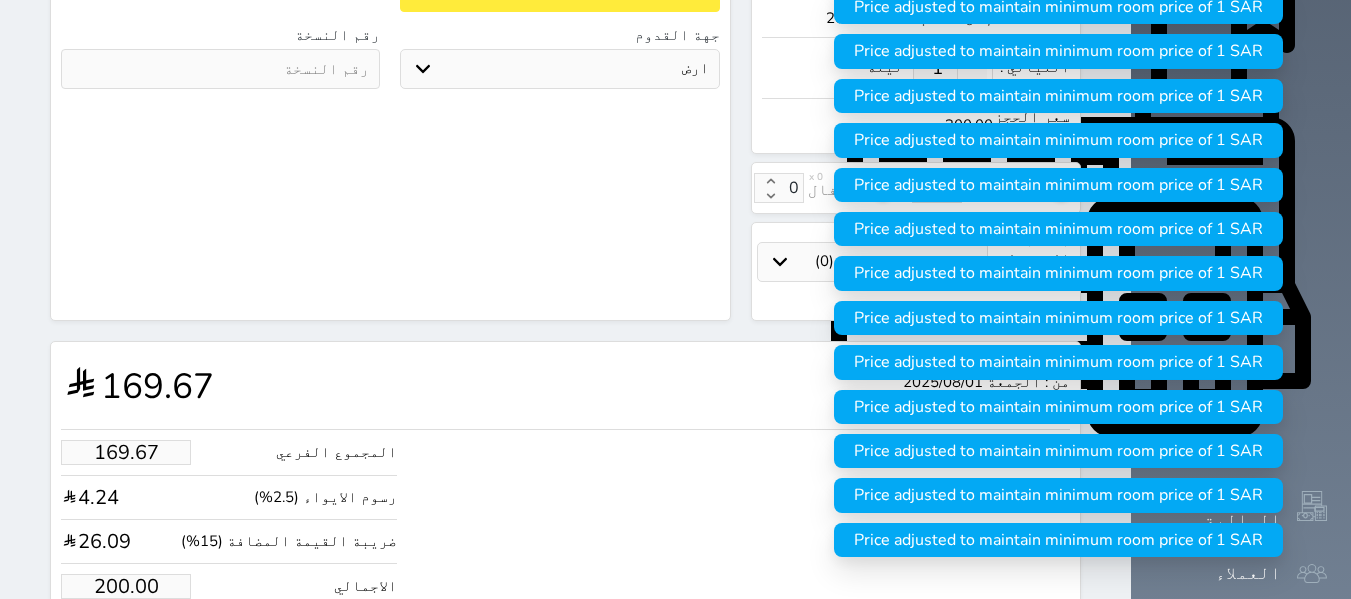 click on "حجز" at bounding box center (149, 647) 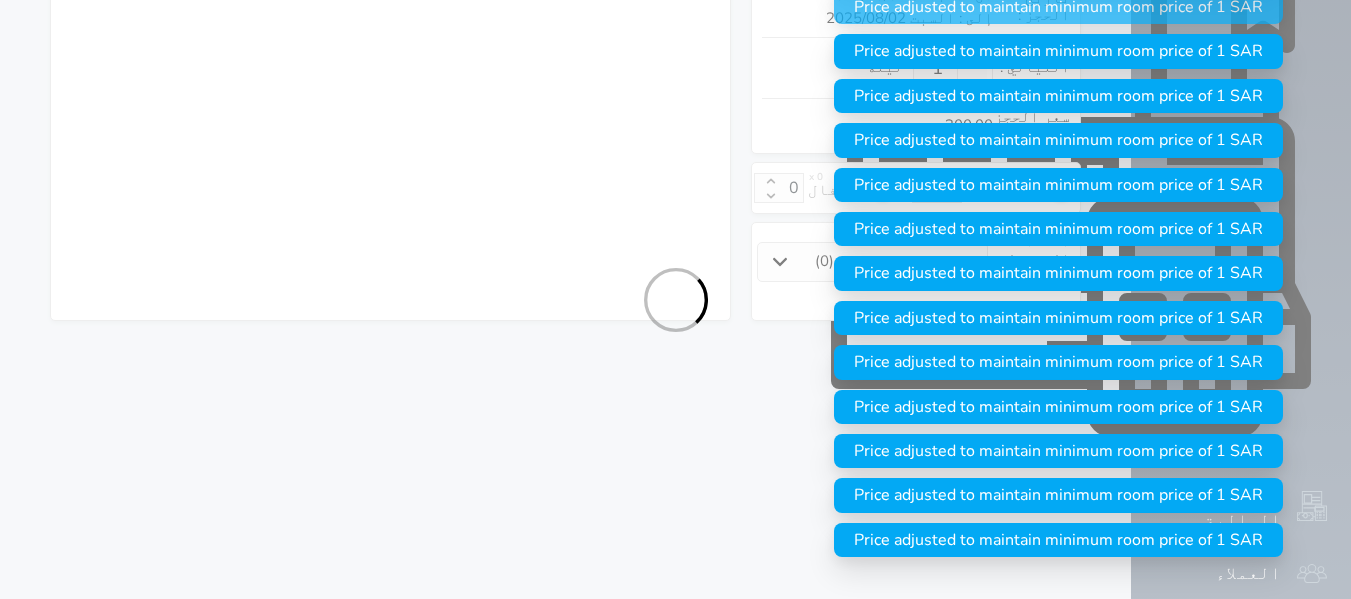 scroll, scrollTop: 587, scrollLeft: 0, axis: vertical 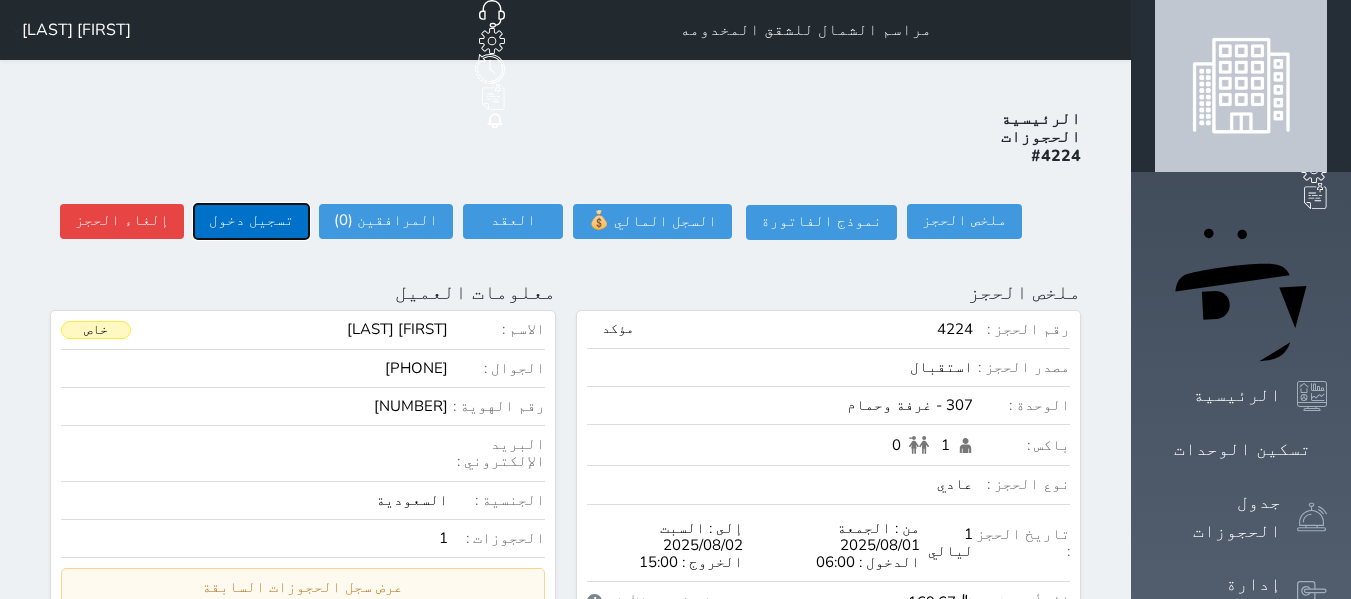 click on "تسجيل دخول" at bounding box center [251, 221] 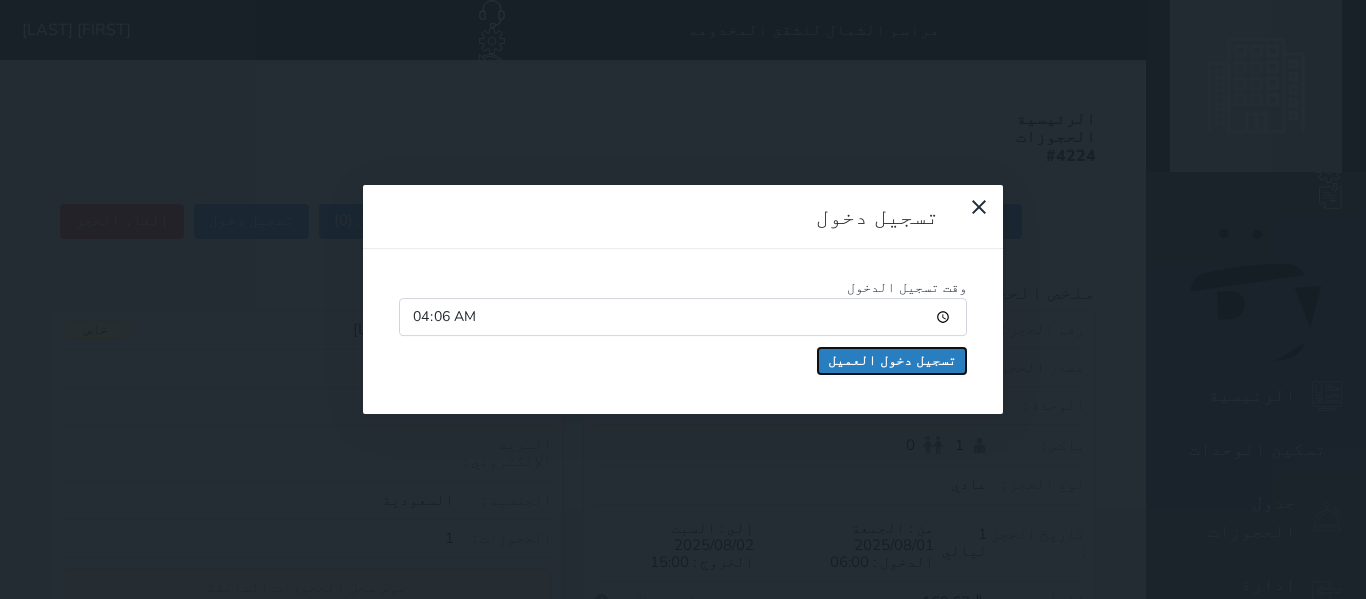 click on "تسجيل دخول العميل" at bounding box center [892, 361] 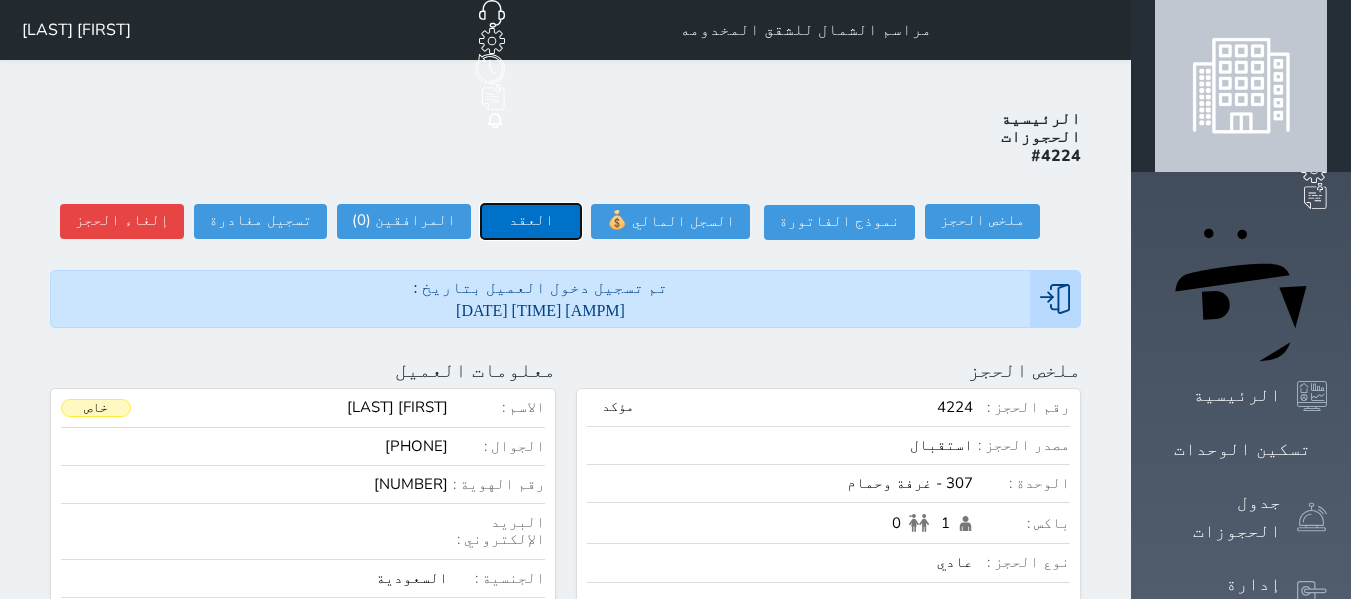 click on "العقد" at bounding box center (531, 221) 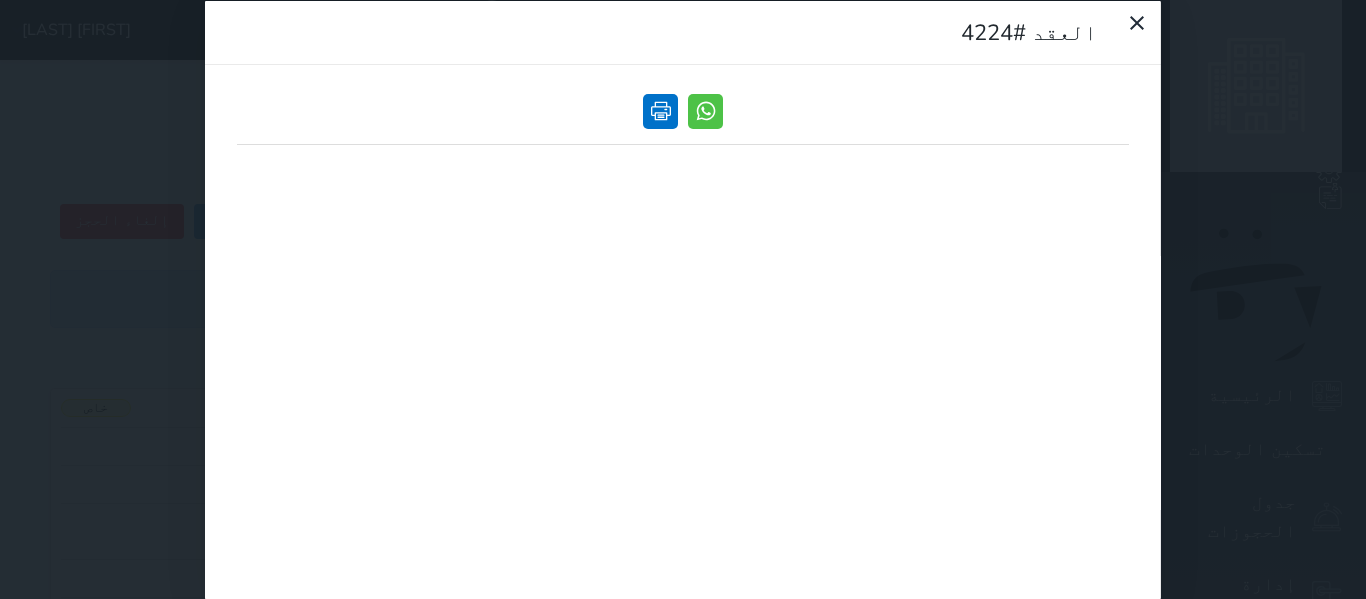 click at bounding box center (660, 110) 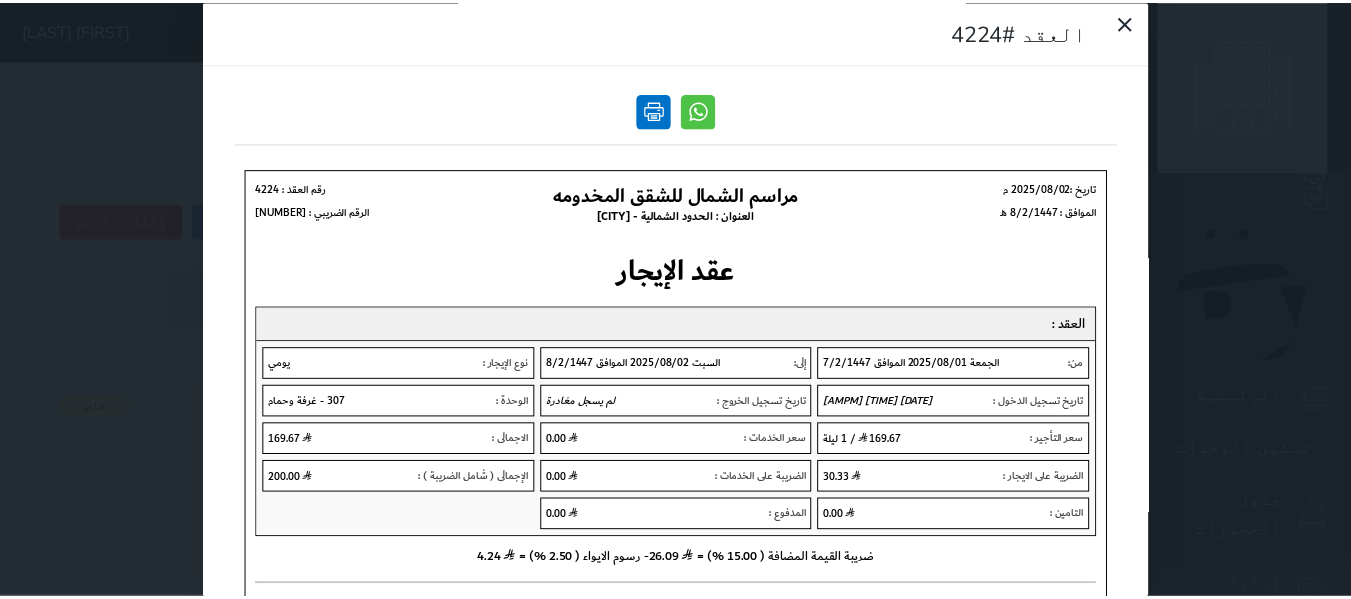 scroll, scrollTop: 0, scrollLeft: 0, axis: both 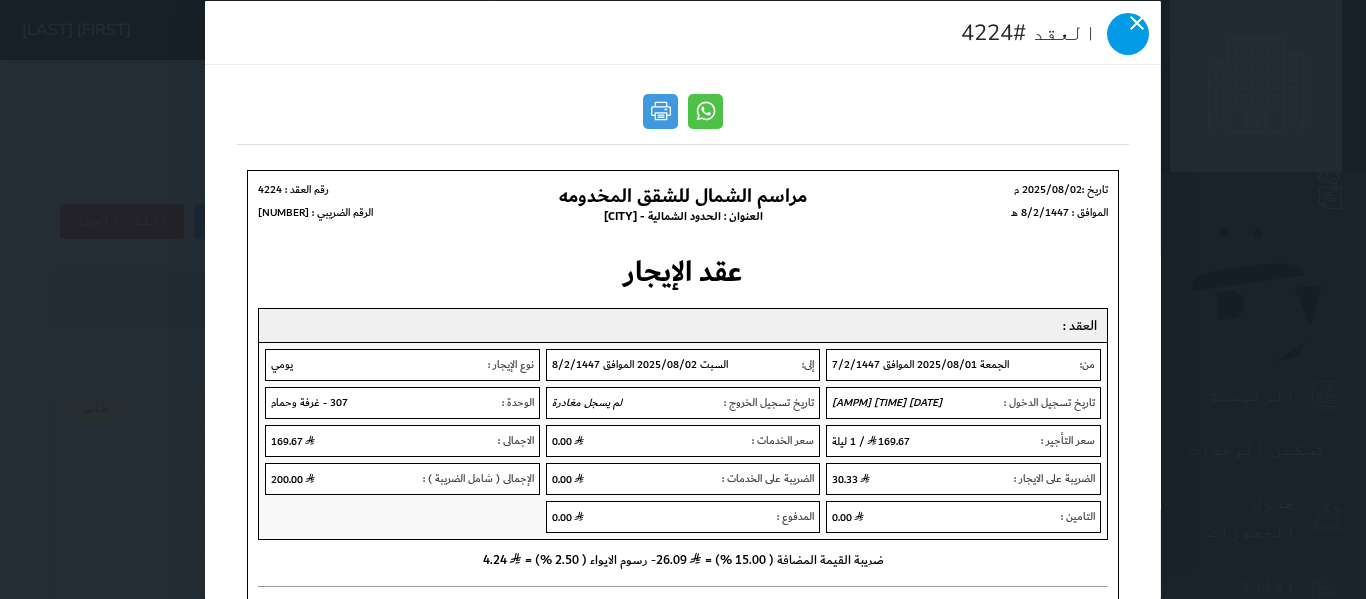 click at bounding box center (1128, 33) 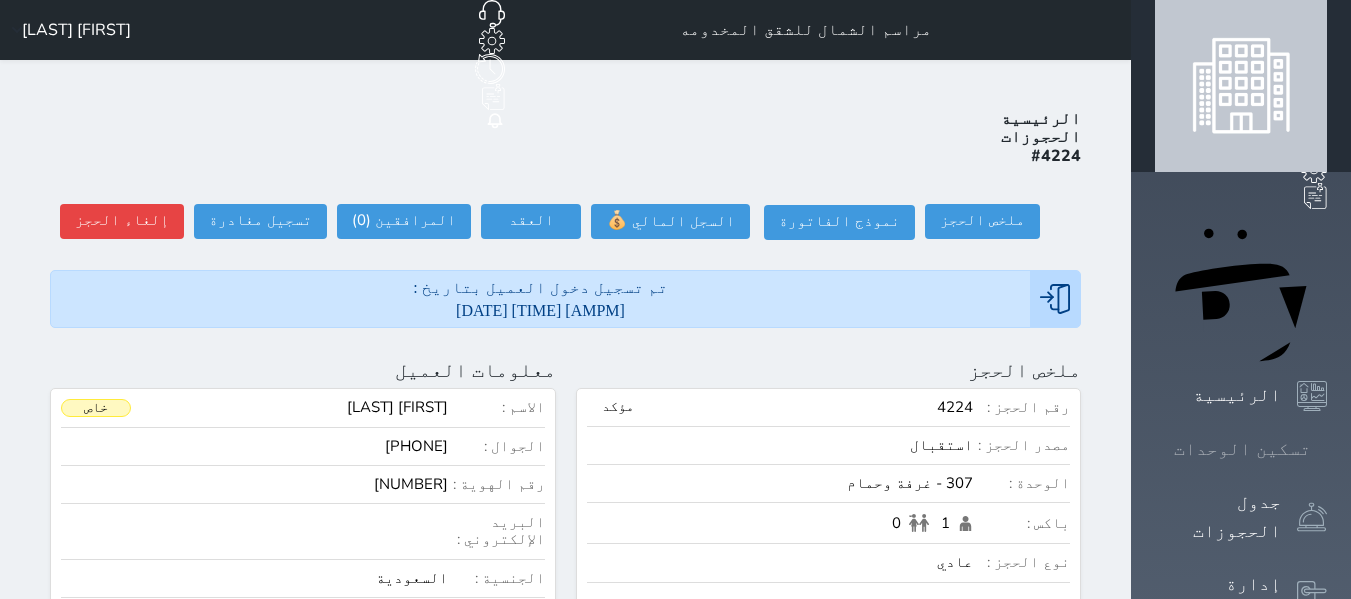 click 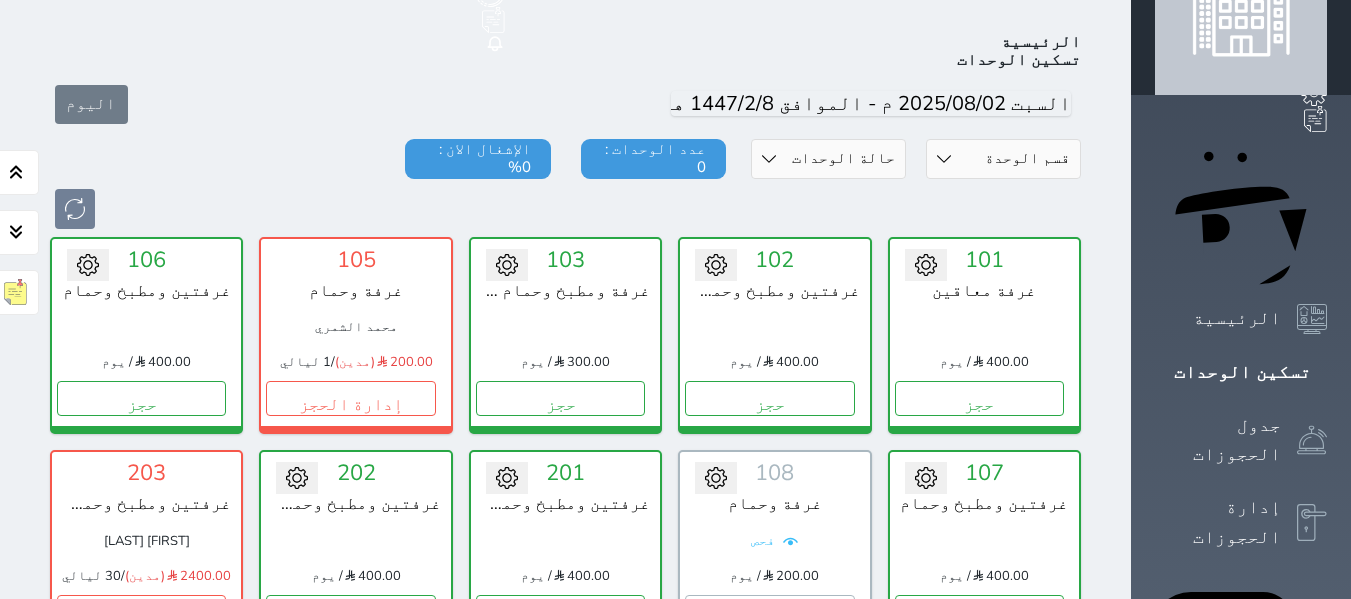 scroll, scrollTop: 78, scrollLeft: 0, axis: vertical 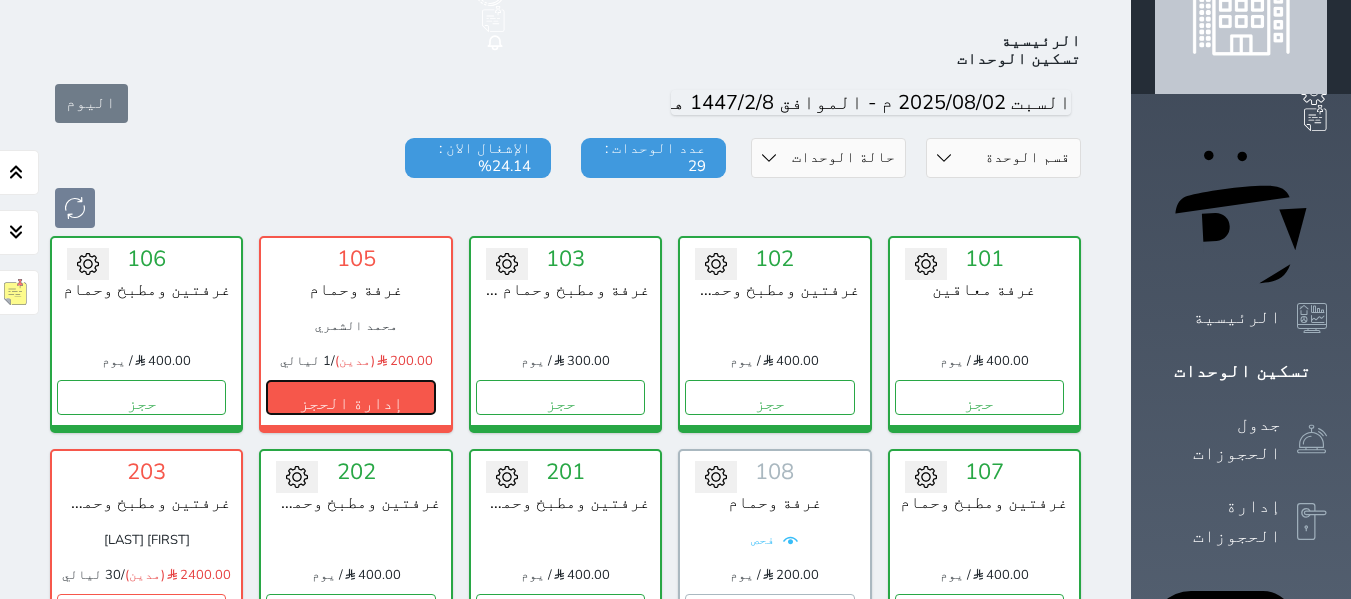 click on "إدارة الحجز" at bounding box center (350, 397) 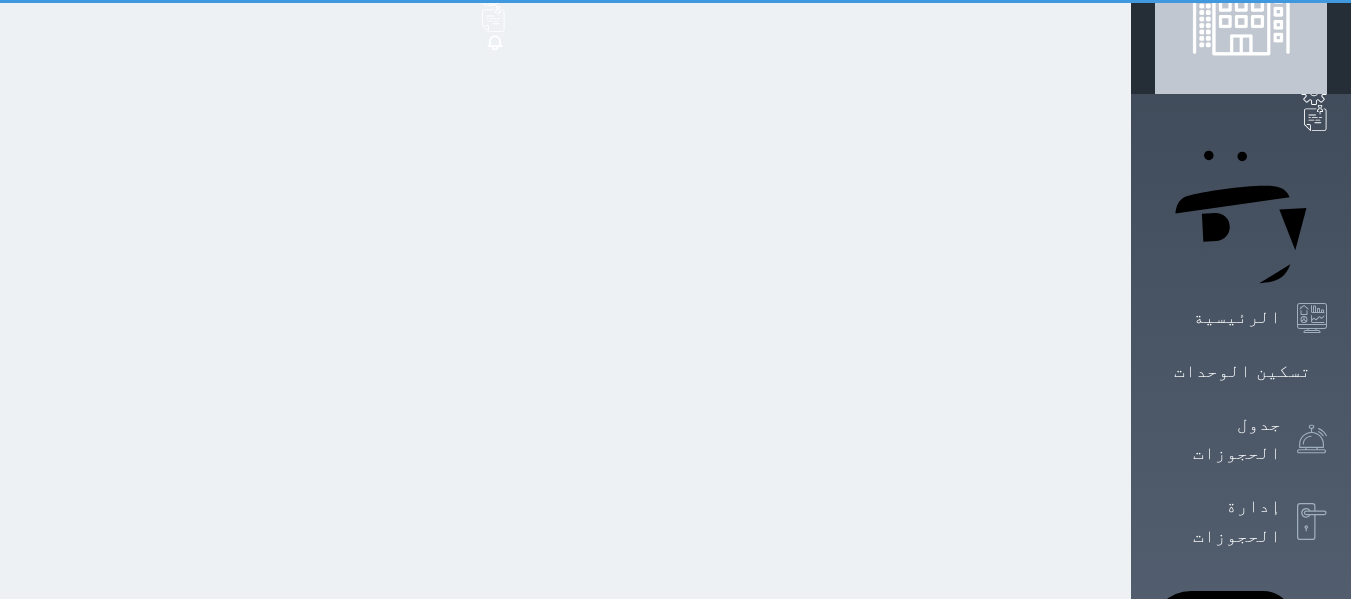 scroll, scrollTop: 0, scrollLeft: 0, axis: both 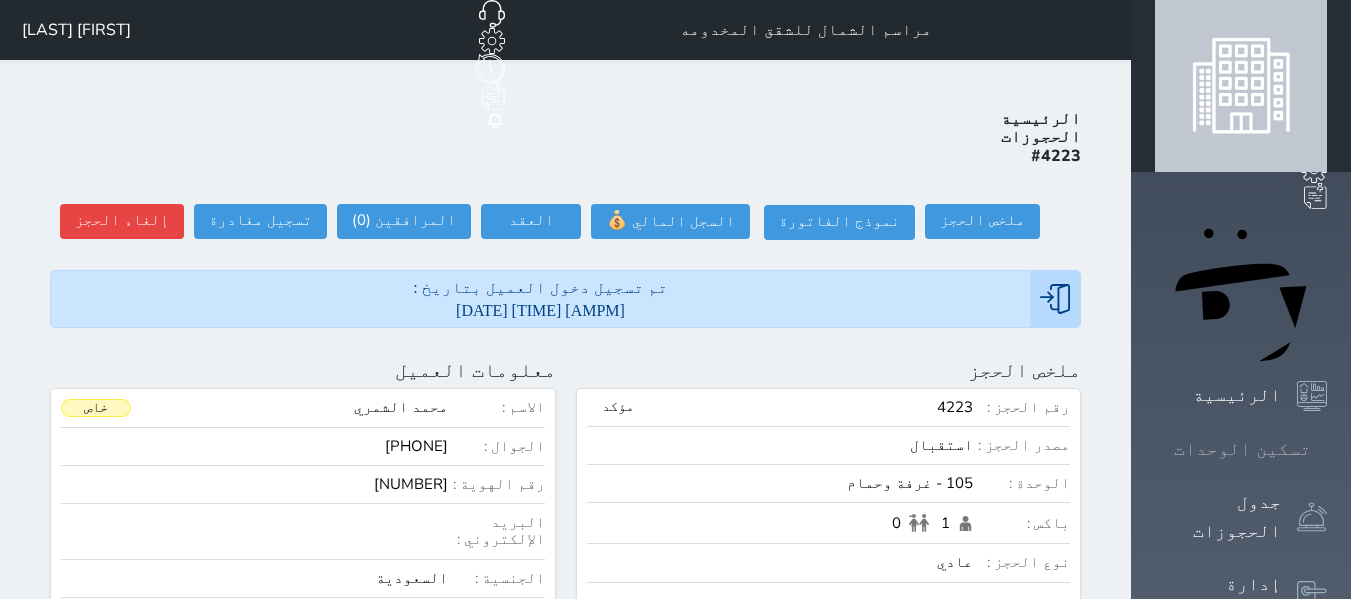 click on "تسكين الوحدات" at bounding box center (1242, 449) 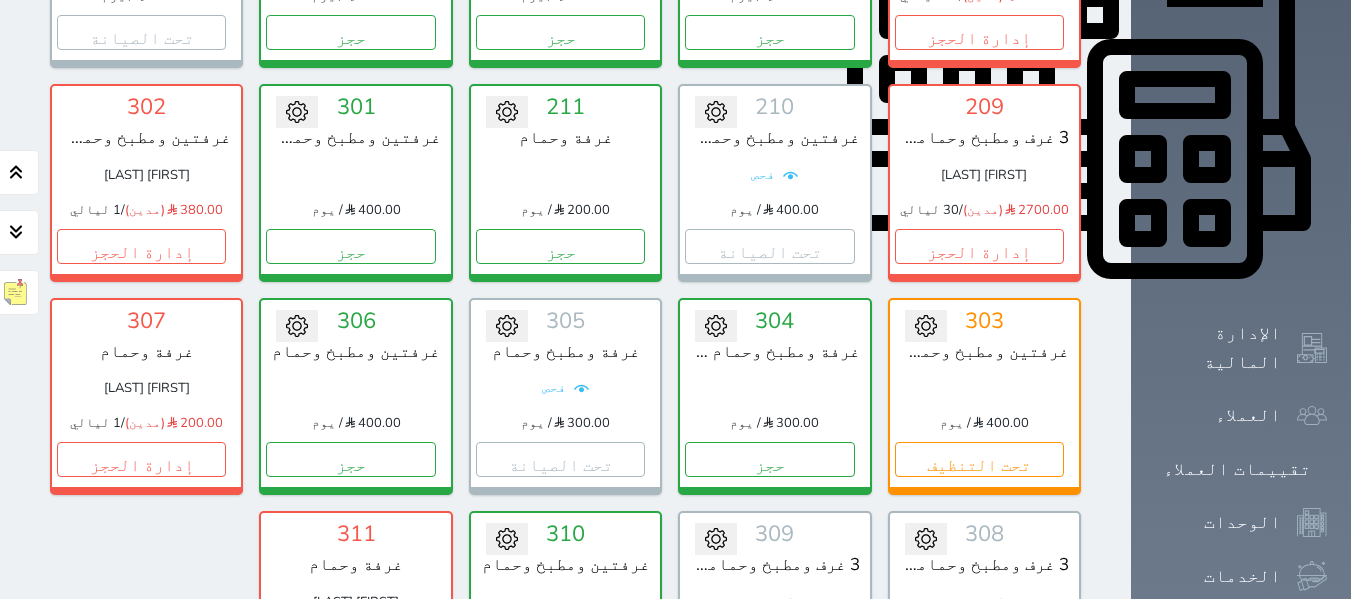 scroll, scrollTop: 878, scrollLeft: 0, axis: vertical 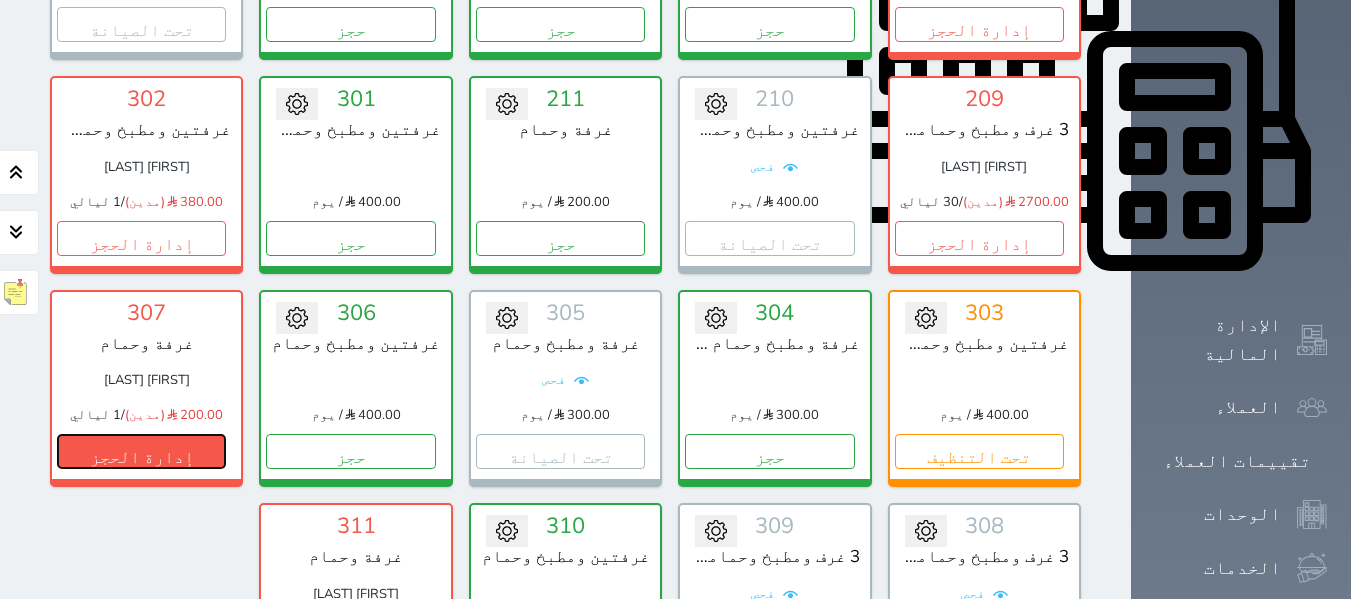 click on "إدارة الحجز" at bounding box center (141, 451) 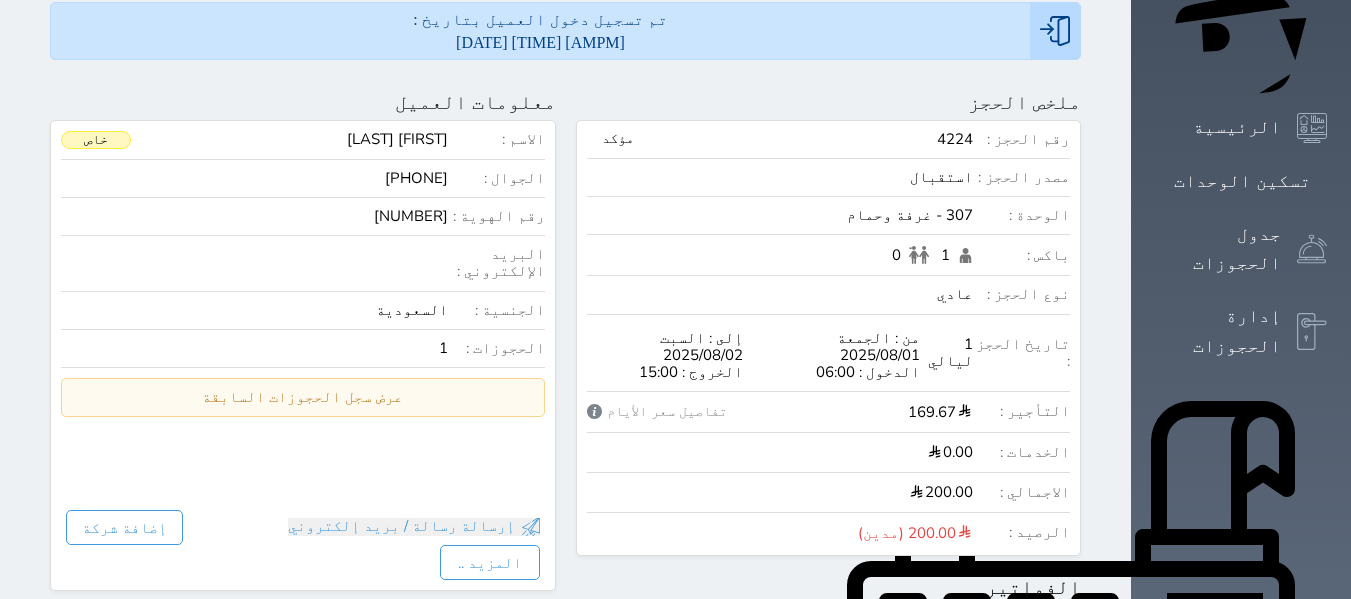 scroll, scrollTop: 300, scrollLeft: 0, axis: vertical 